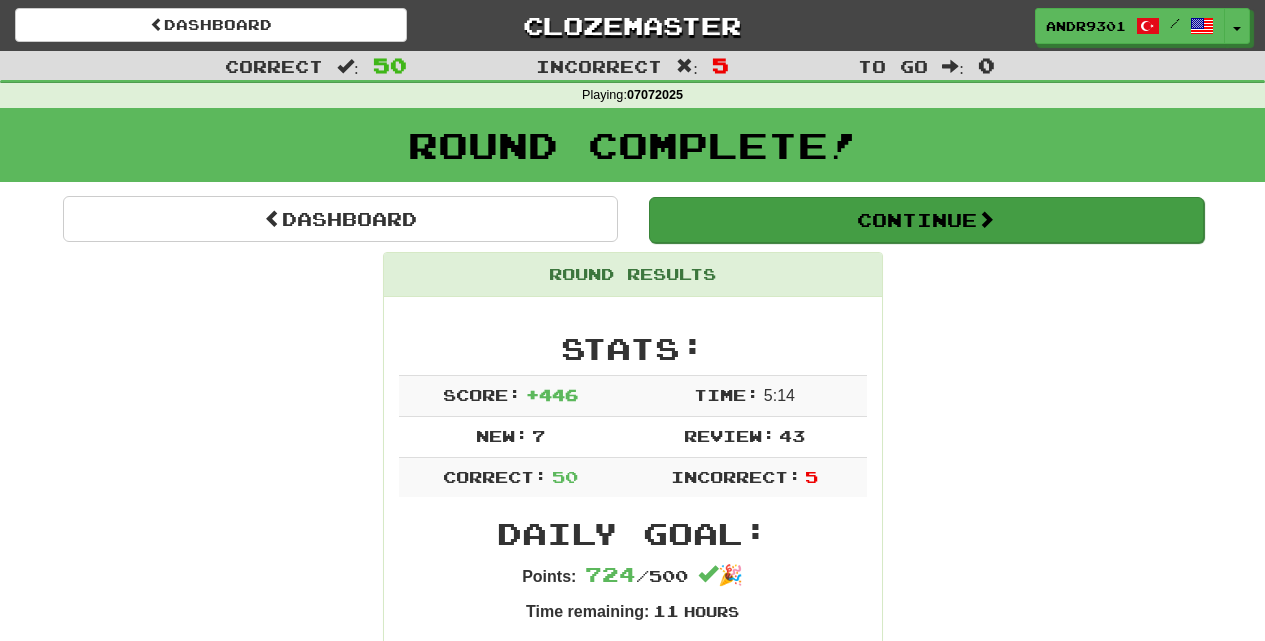 scroll, scrollTop: 0, scrollLeft: 0, axis: both 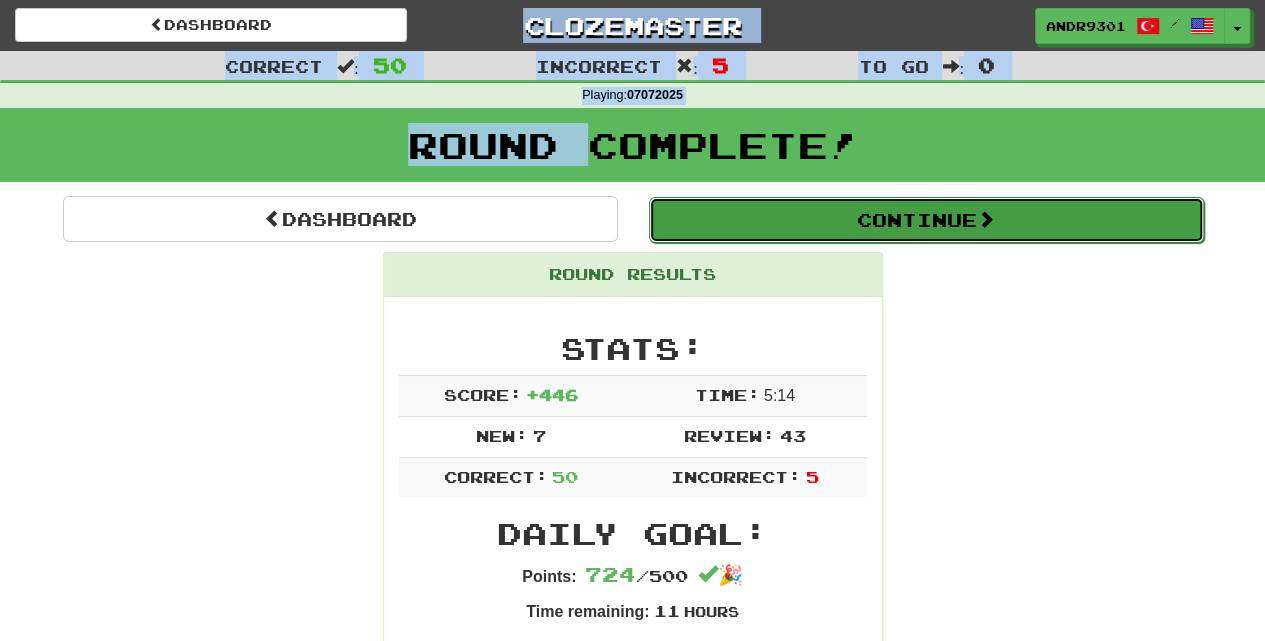 click on "Continue" at bounding box center [926, 220] 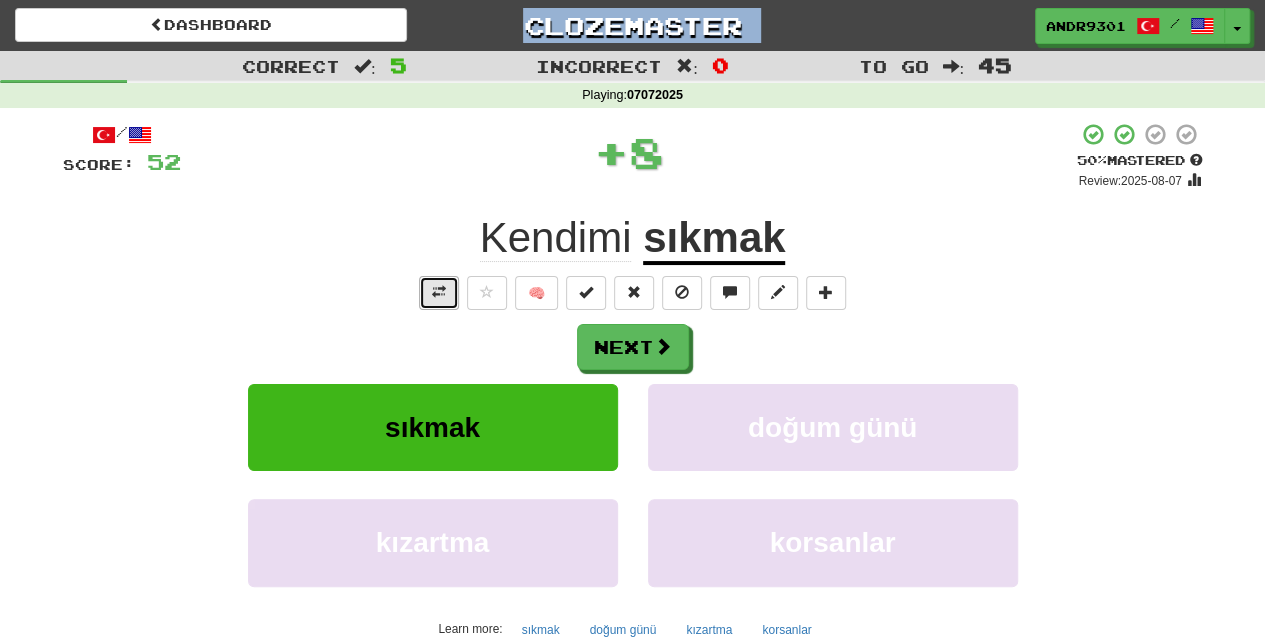 click at bounding box center [439, 293] 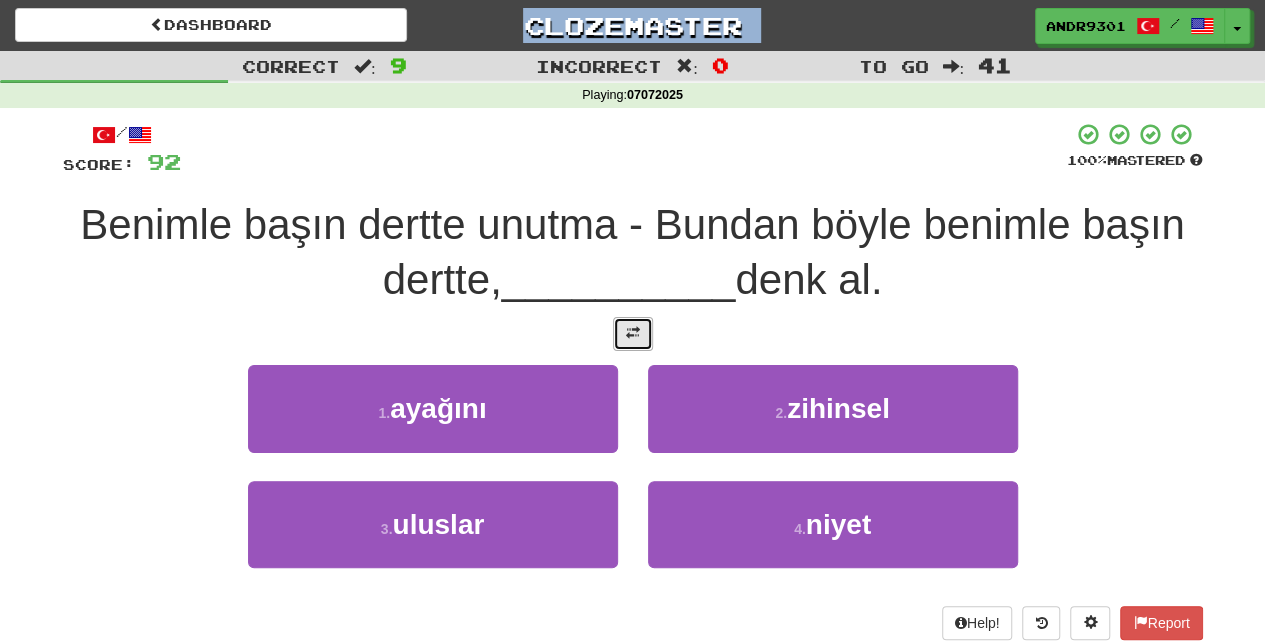 click at bounding box center [633, 333] 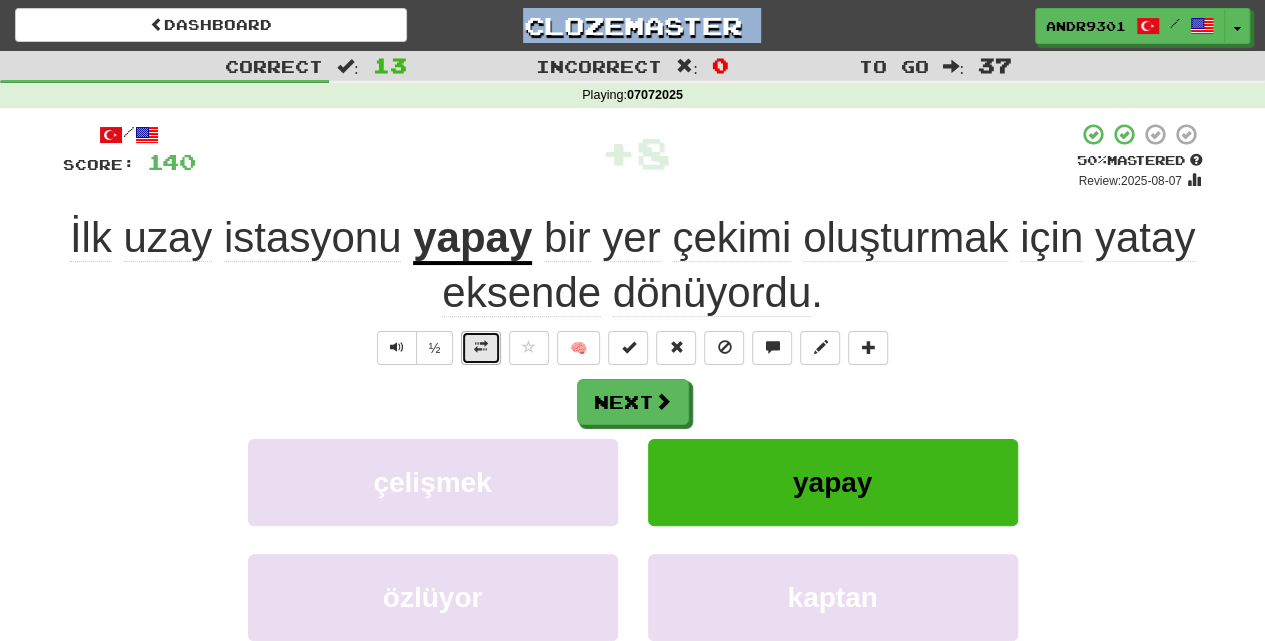 click at bounding box center [481, 347] 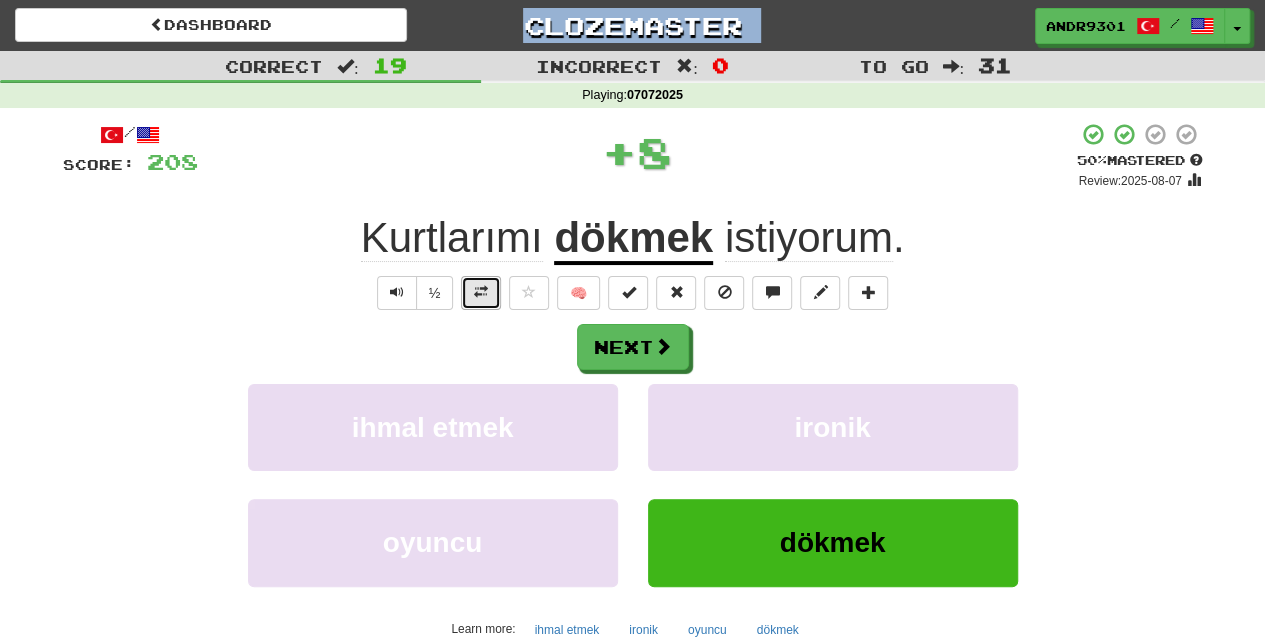click at bounding box center (481, 293) 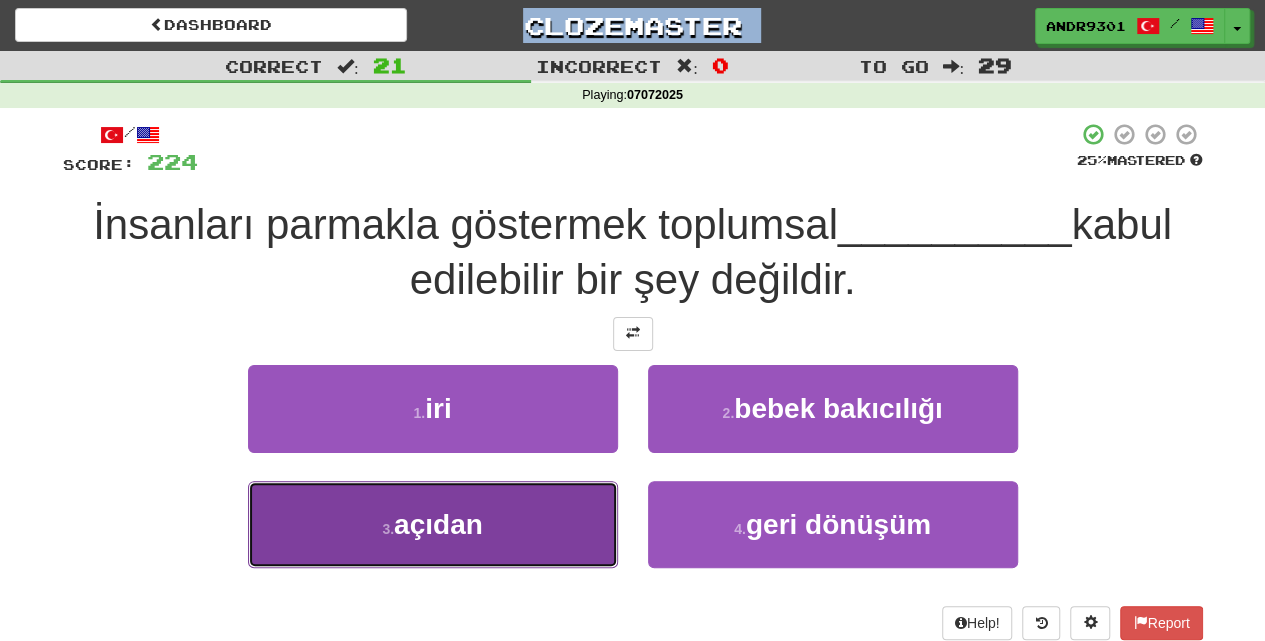 click on "3 .  açıdan" at bounding box center [433, 524] 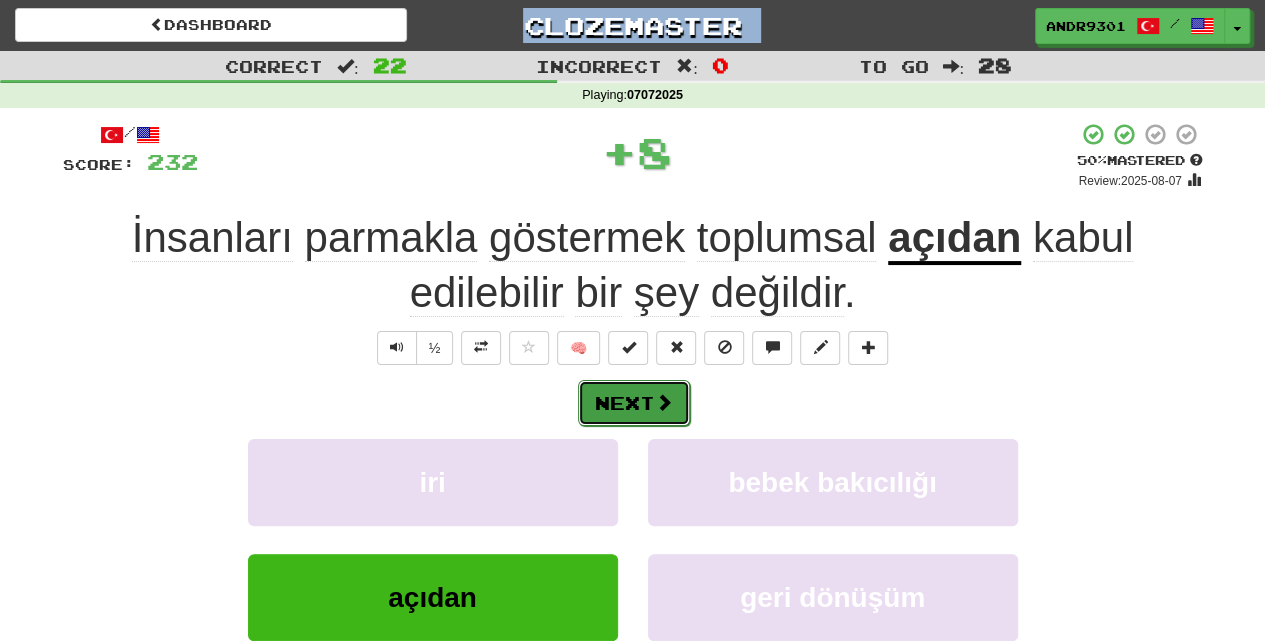 click at bounding box center [664, 402] 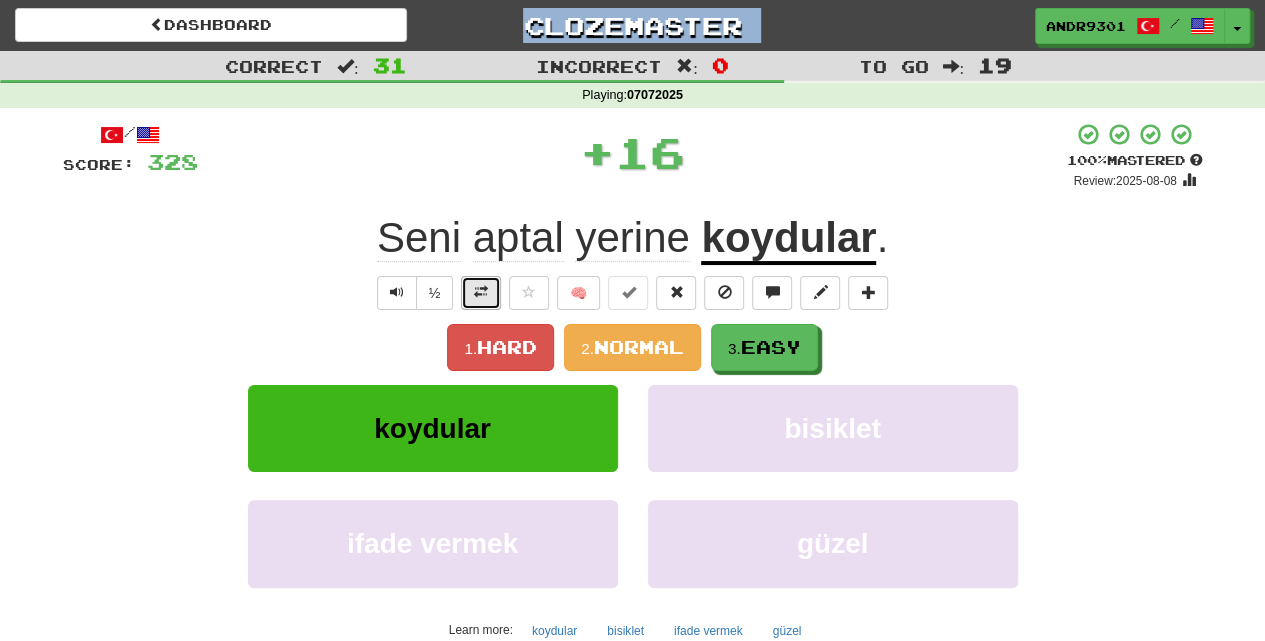 click at bounding box center [481, 293] 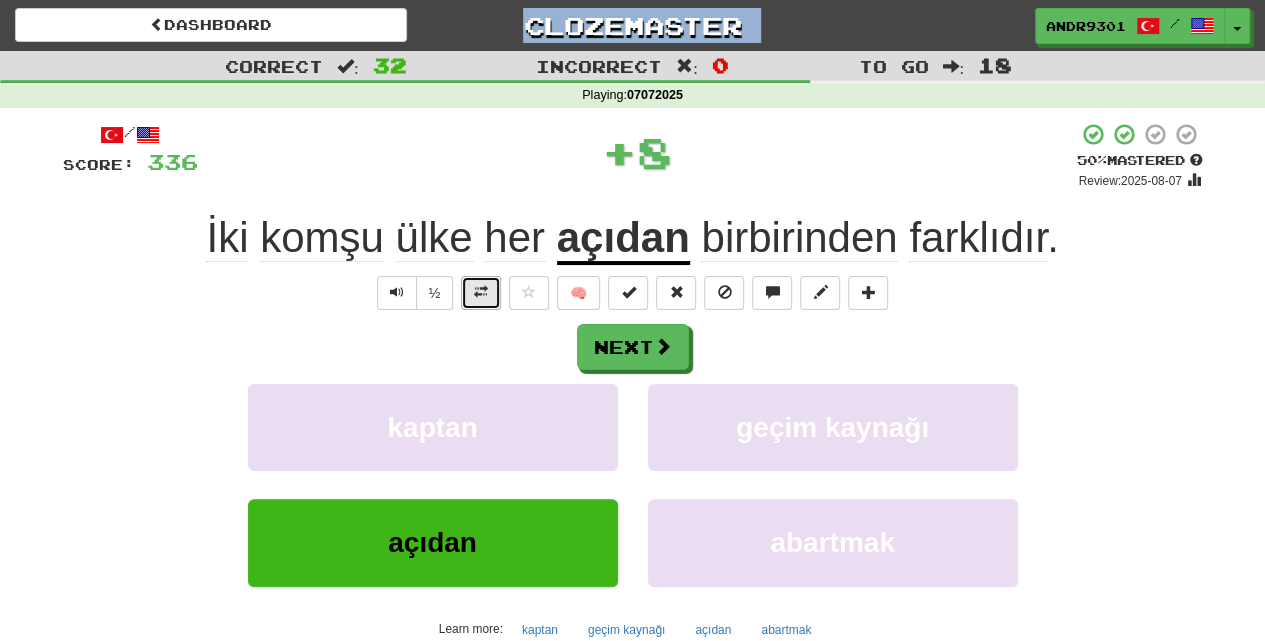 click at bounding box center (481, 293) 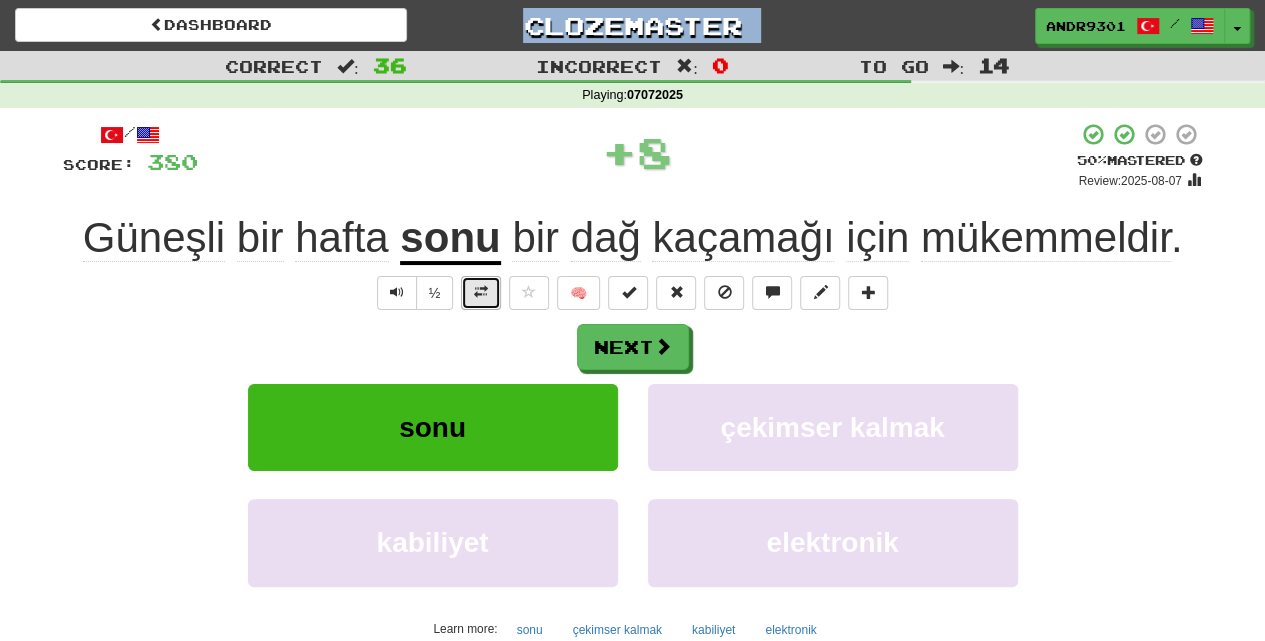click at bounding box center (481, 293) 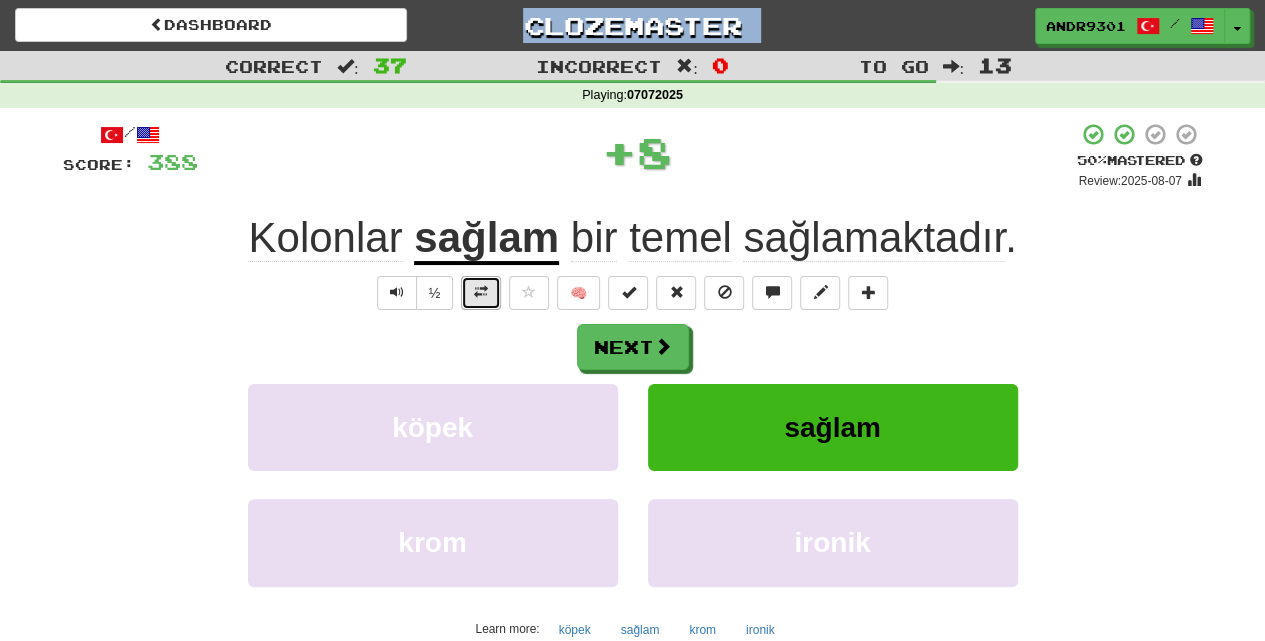 click at bounding box center (481, 293) 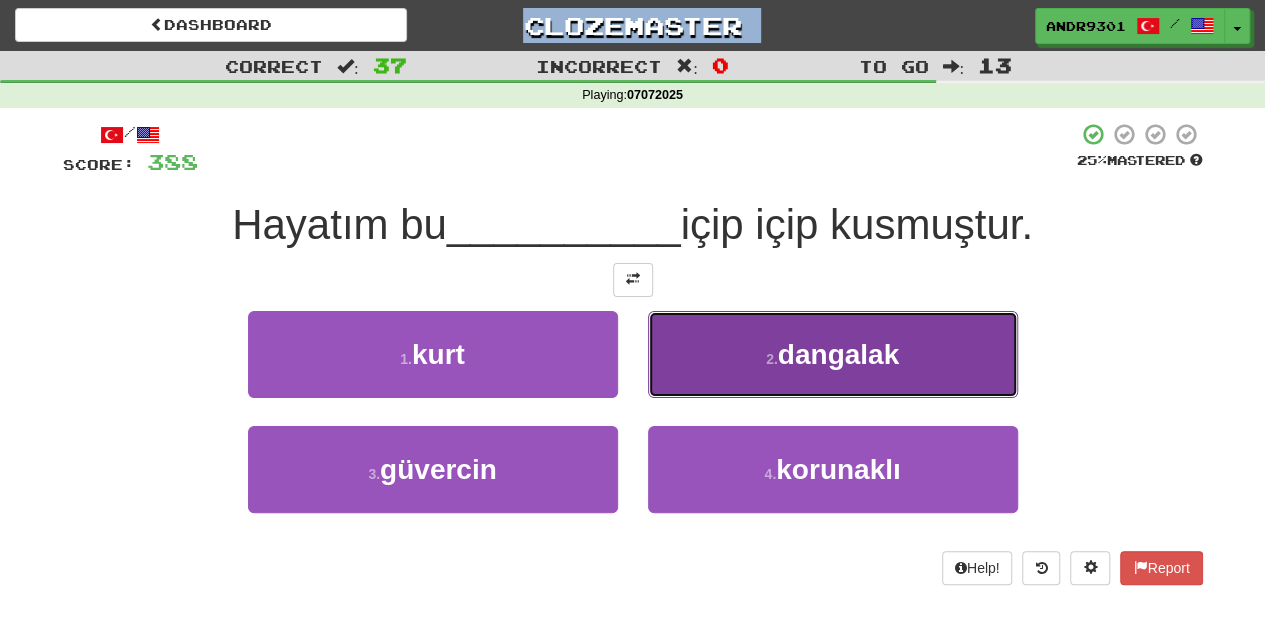 click on "2 .  dangalak" at bounding box center [833, 354] 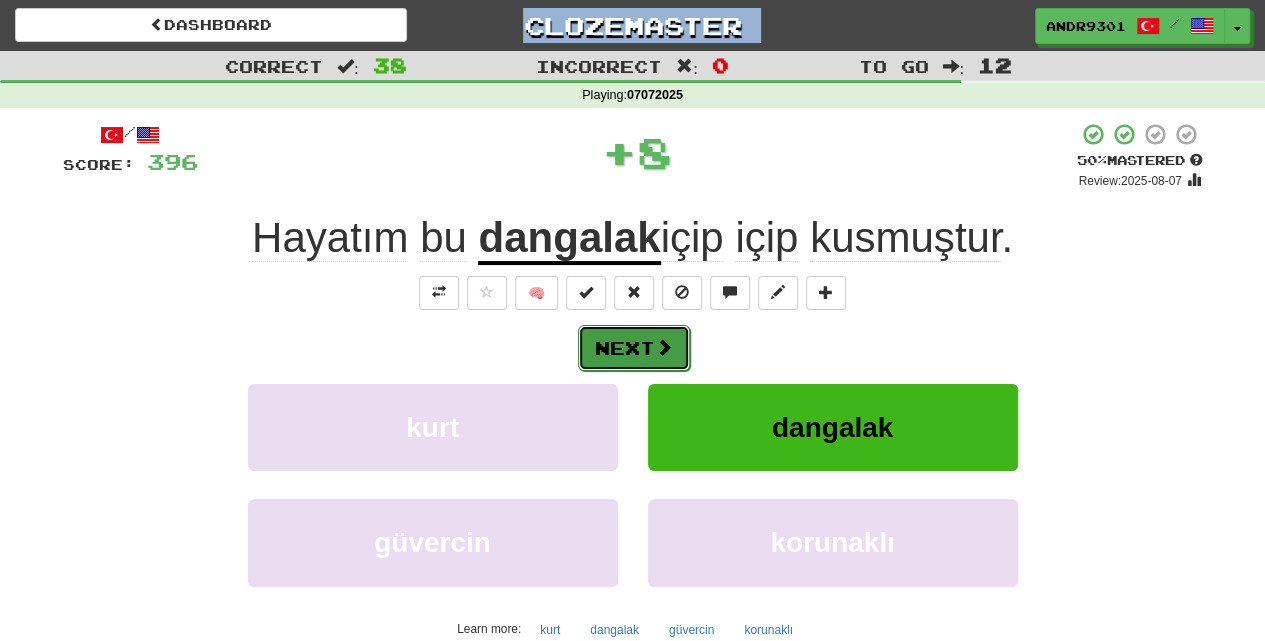 click on "Next" at bounding box center (634, 348) 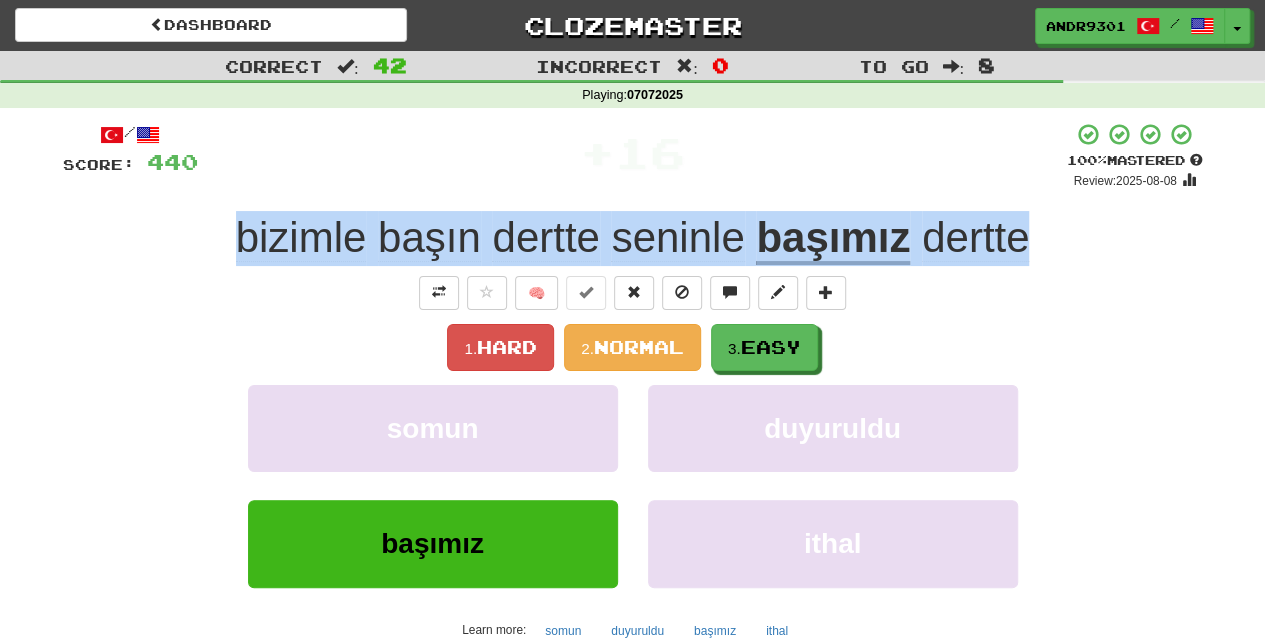 drag, startPoint x: 243, startPoint y: 241, endPoint x: 1022, endPoint y: 255, distance: 779.1258 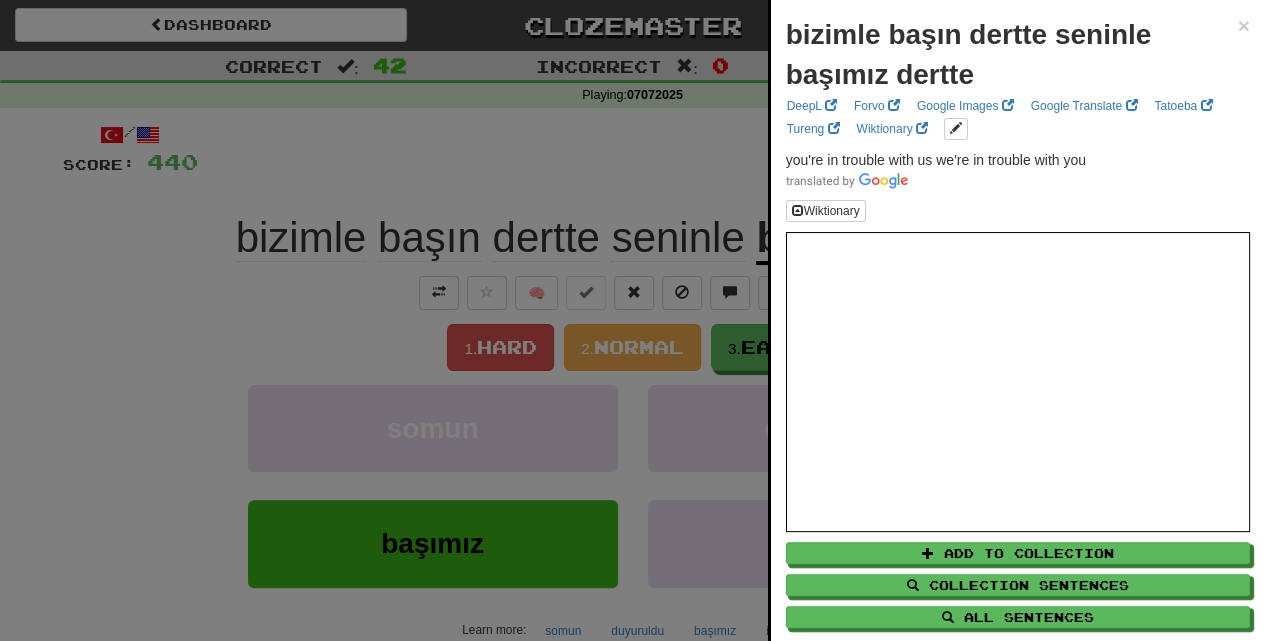 click at bounding box center (632, 320) 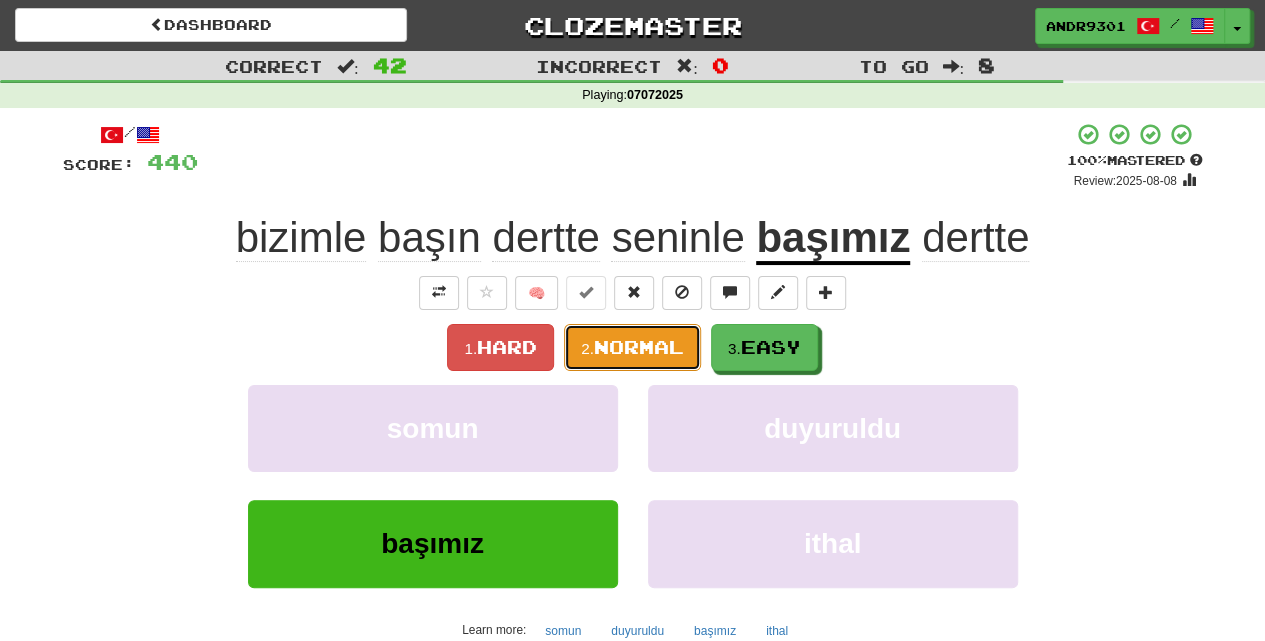 click on "2." at bounding box center [587, 348] 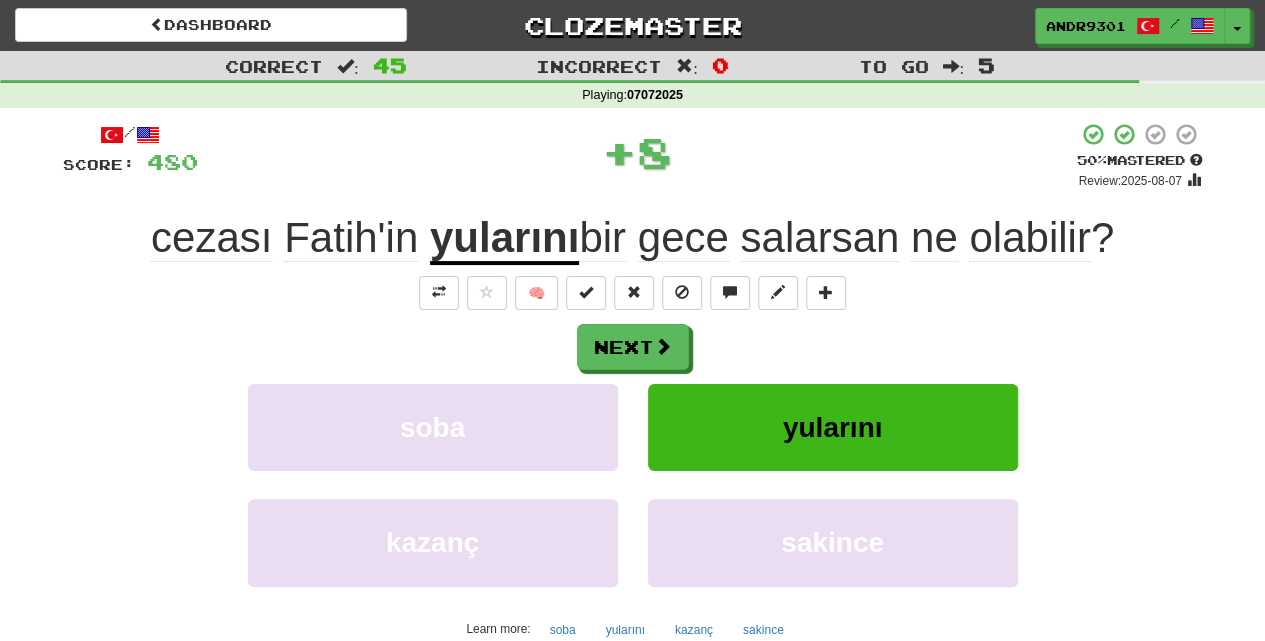 click on "yularını" at bounding box center (504, 239) 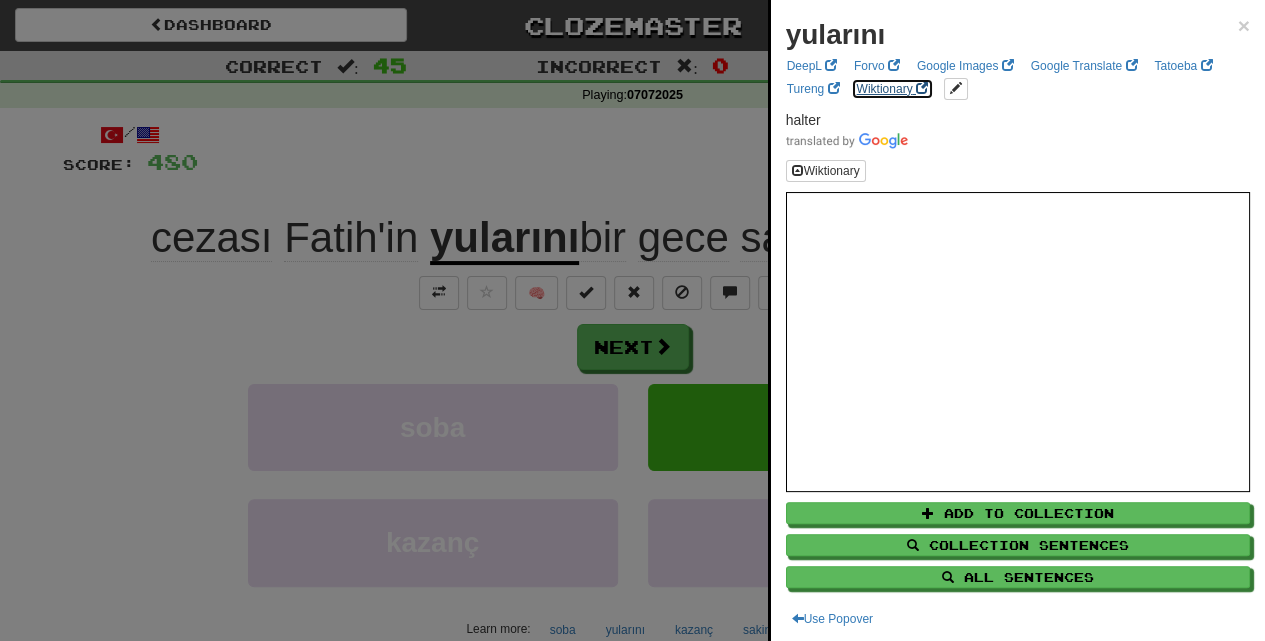 click on "Wiktionary" at bounding box center [892, 89] 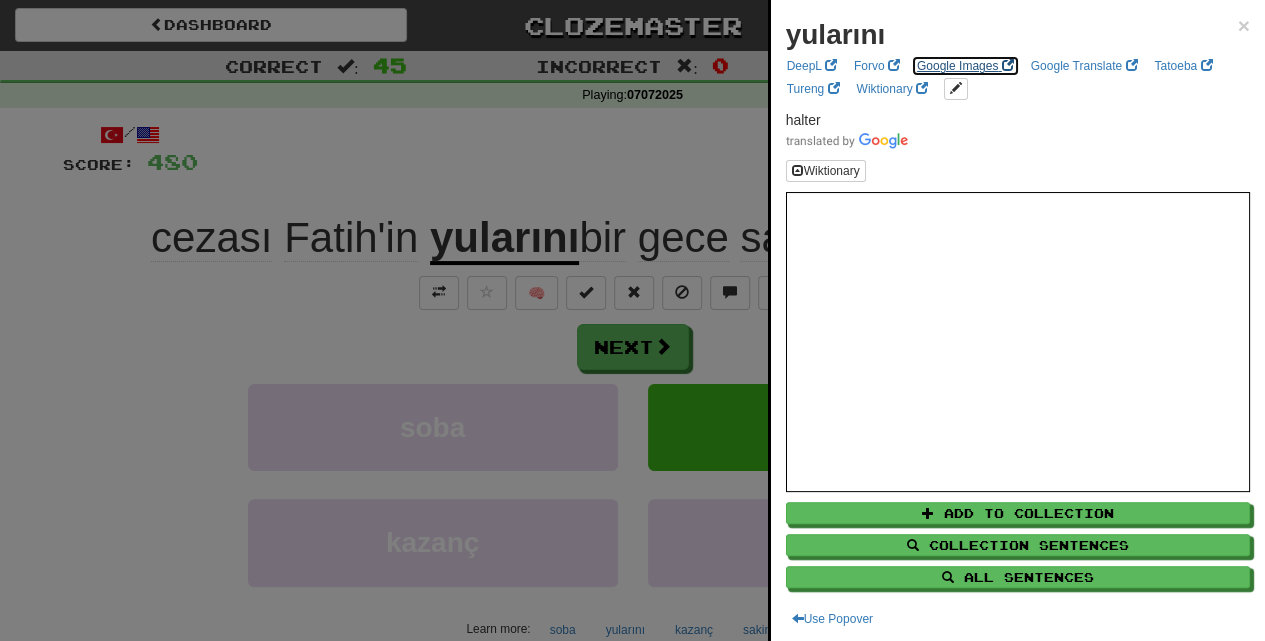 click on "Google Images" at bounding box center [965, 66] 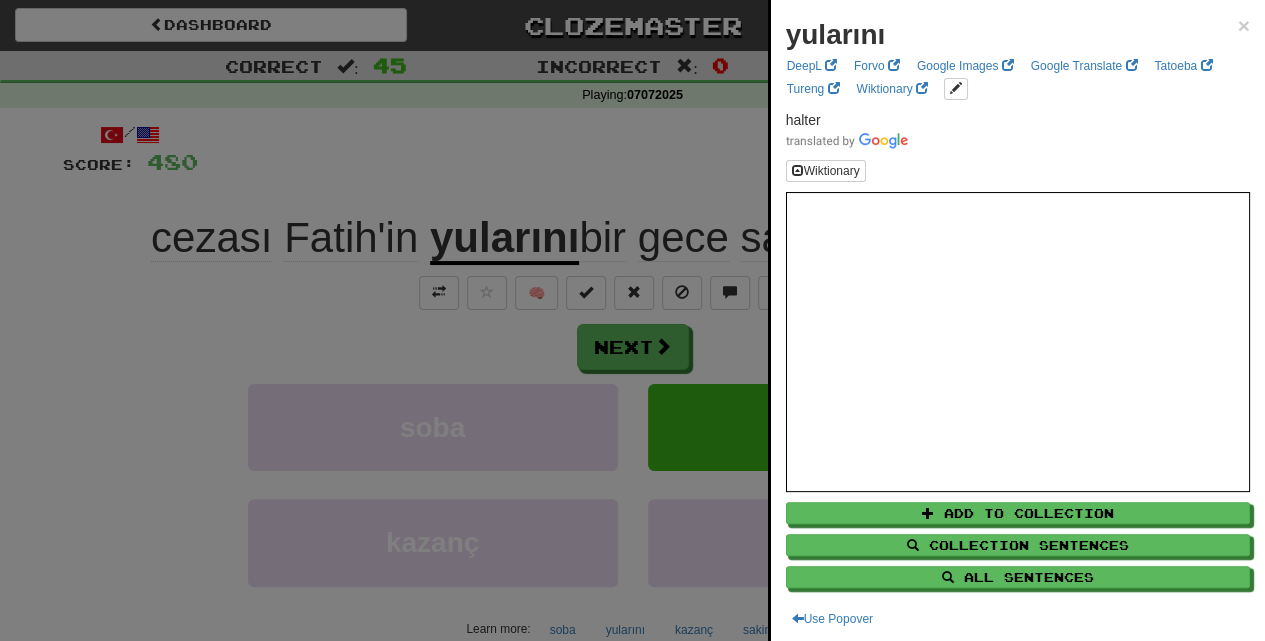 click at bounding box center (632, 320) 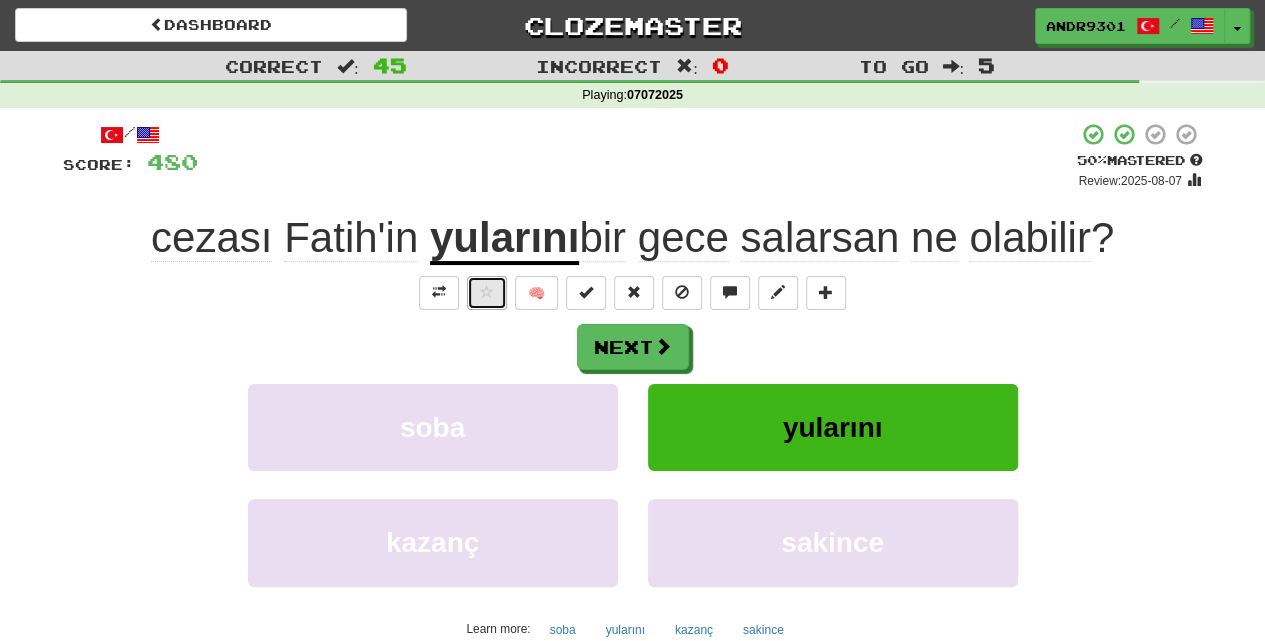 click at bounding box center (487, 293) 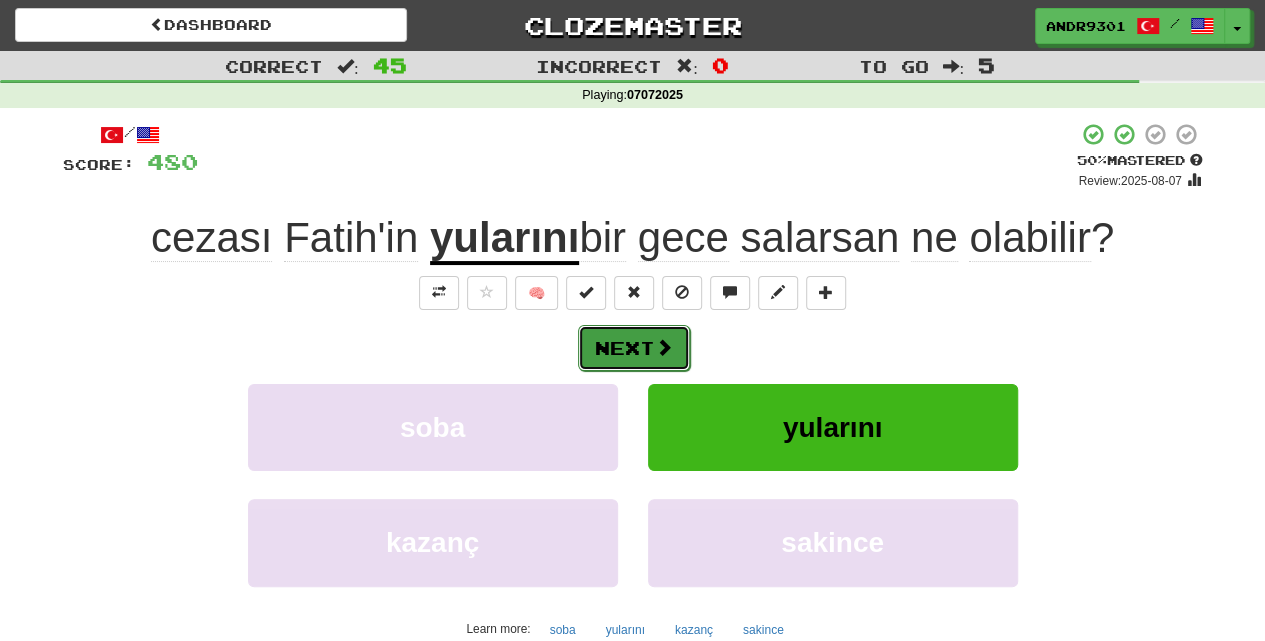 click on "Next" at bounding box center [634, 348] 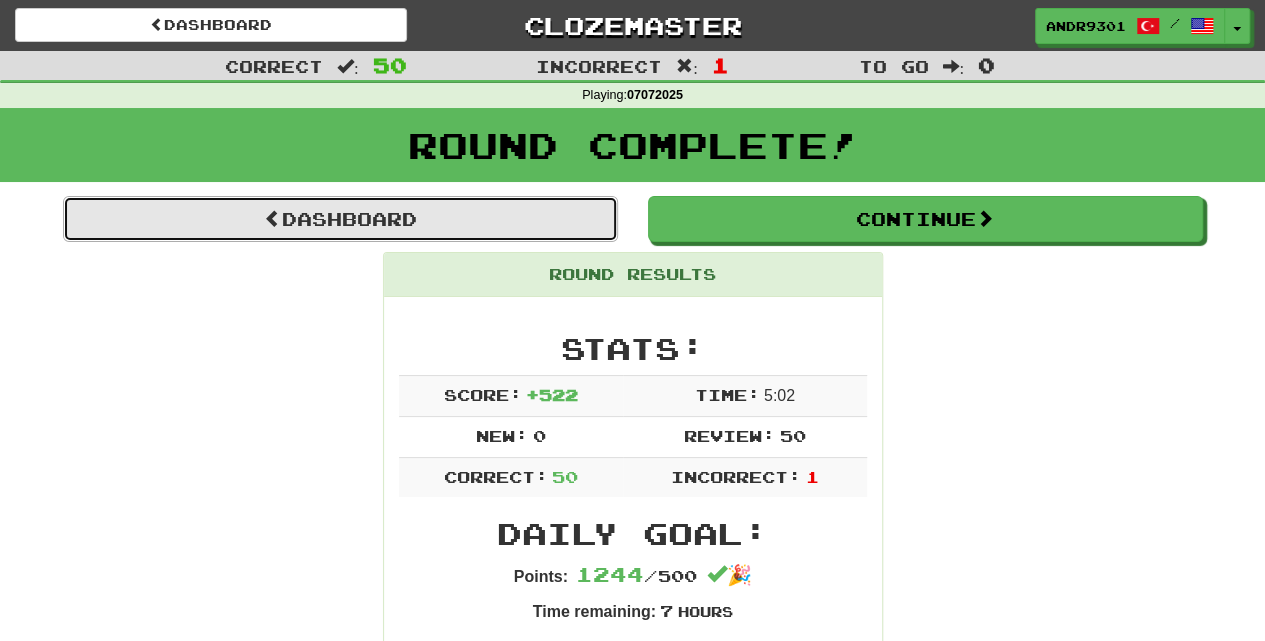 click on "Dashboard" at bounding box center [340, 219] 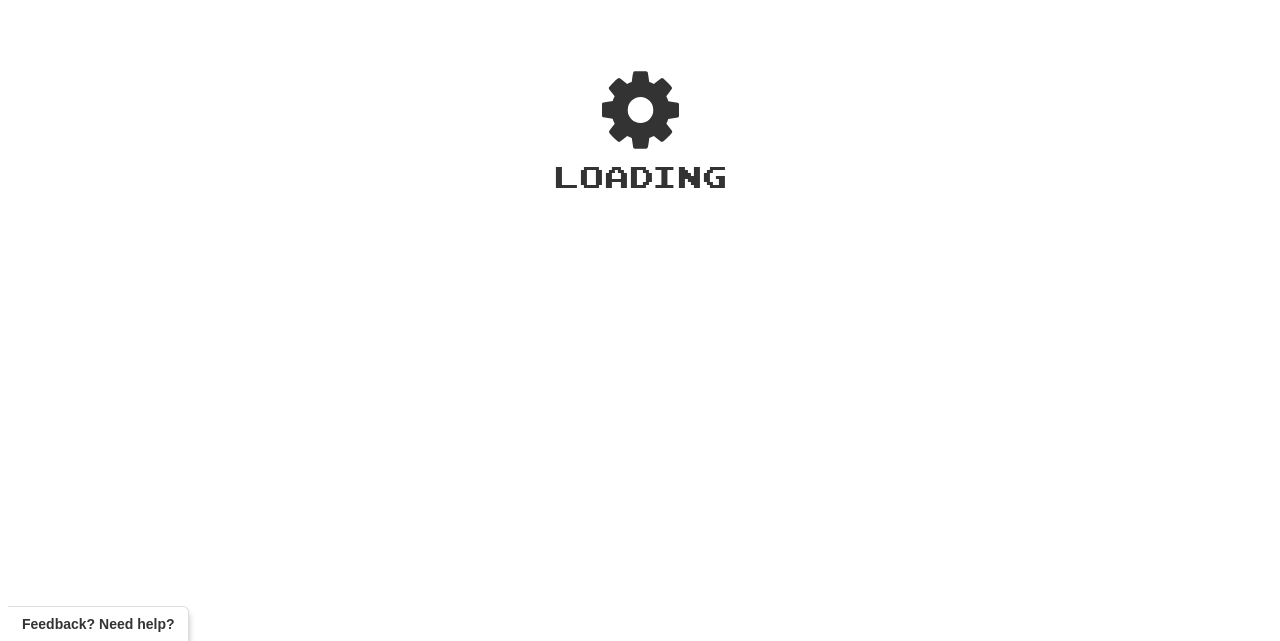 scroll, scrollTop: 0, scrollLeft: 0, axis: both 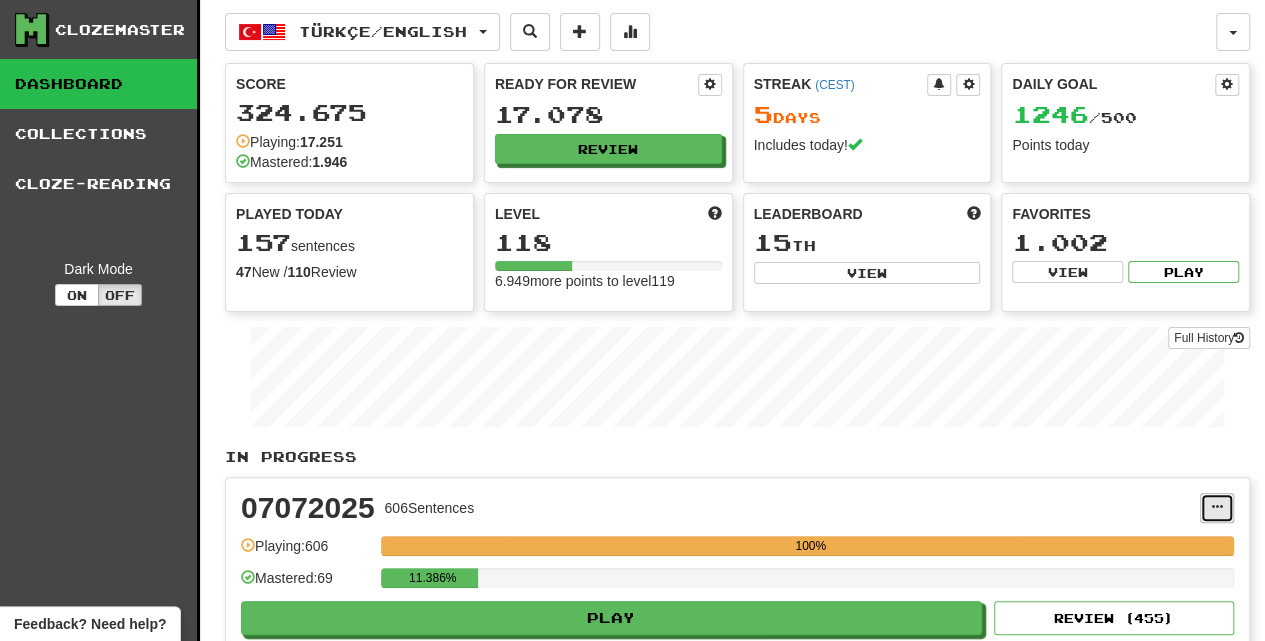 click at bounding box center (1217, 508) 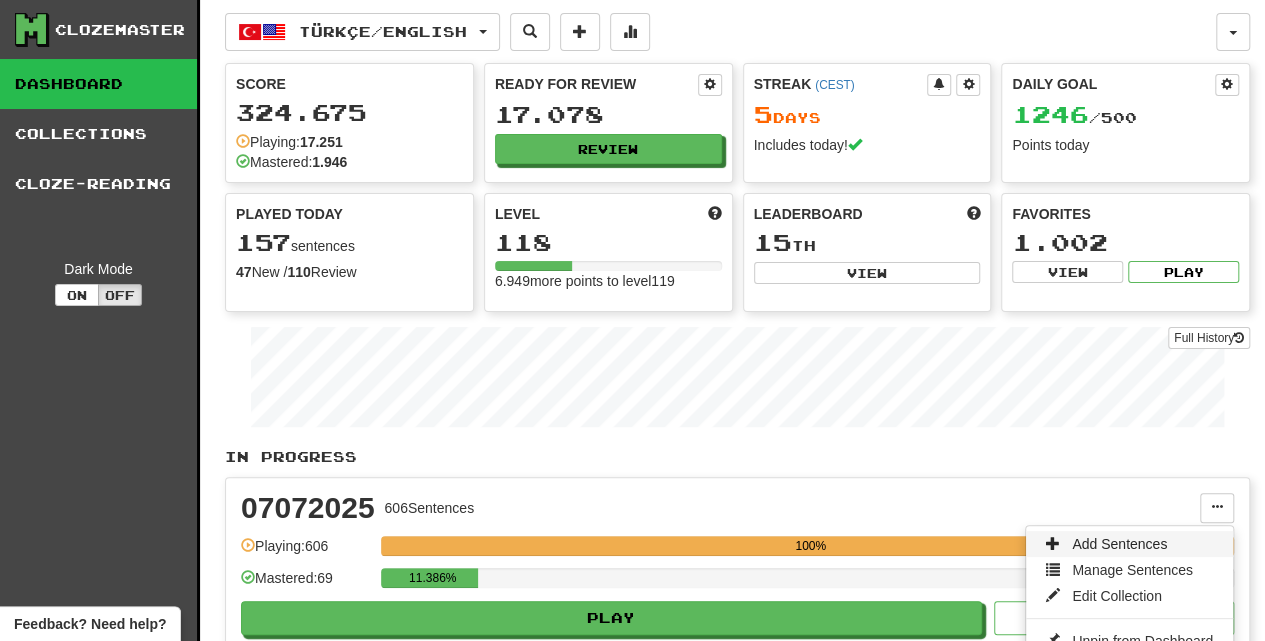 click on "Add Sentences" at bounding box center [1119, 544] 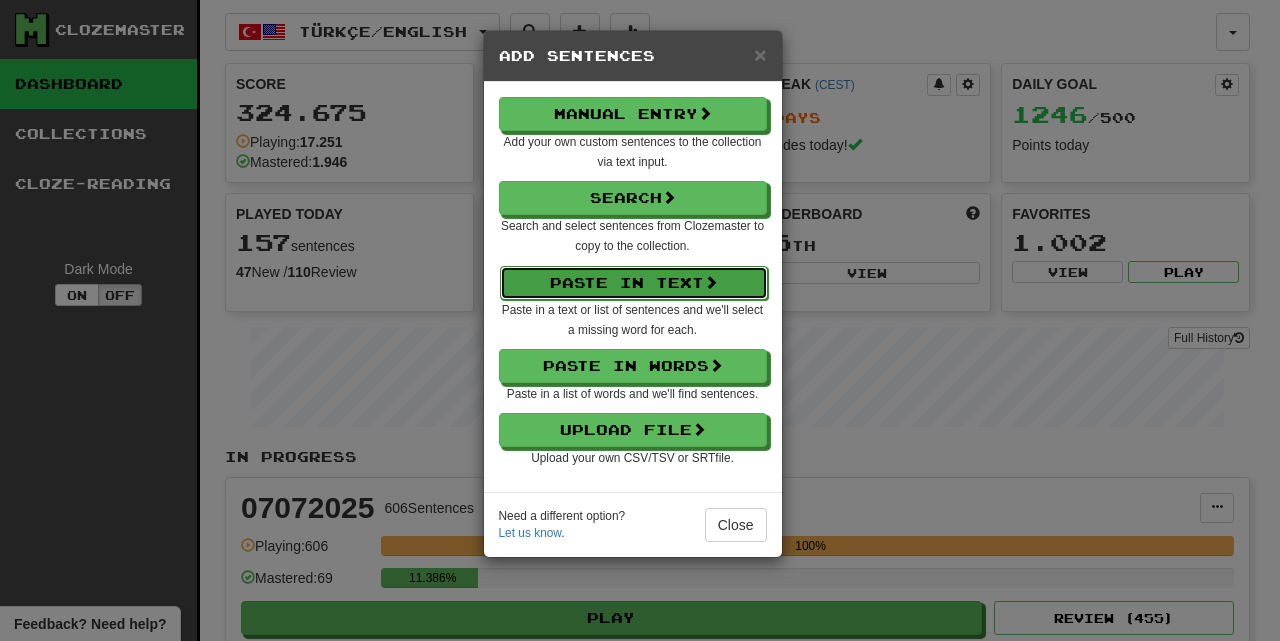 click on "Paste in Text" at bounding box center (634, 283) 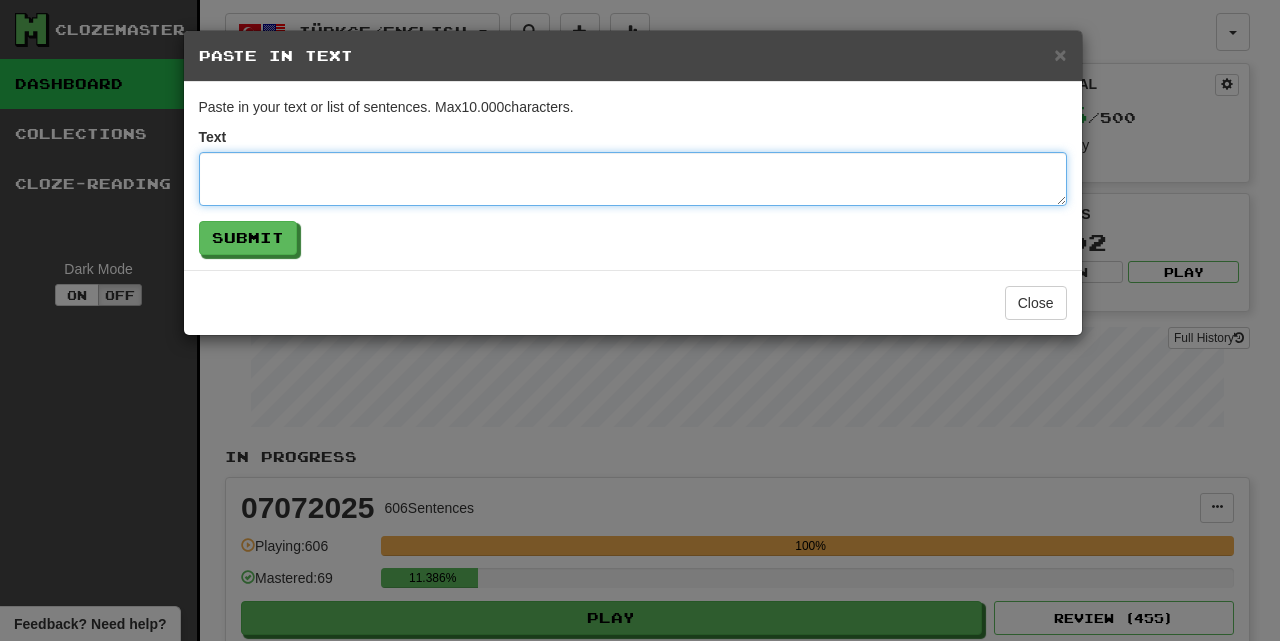 click at bounding box center (633, 179) 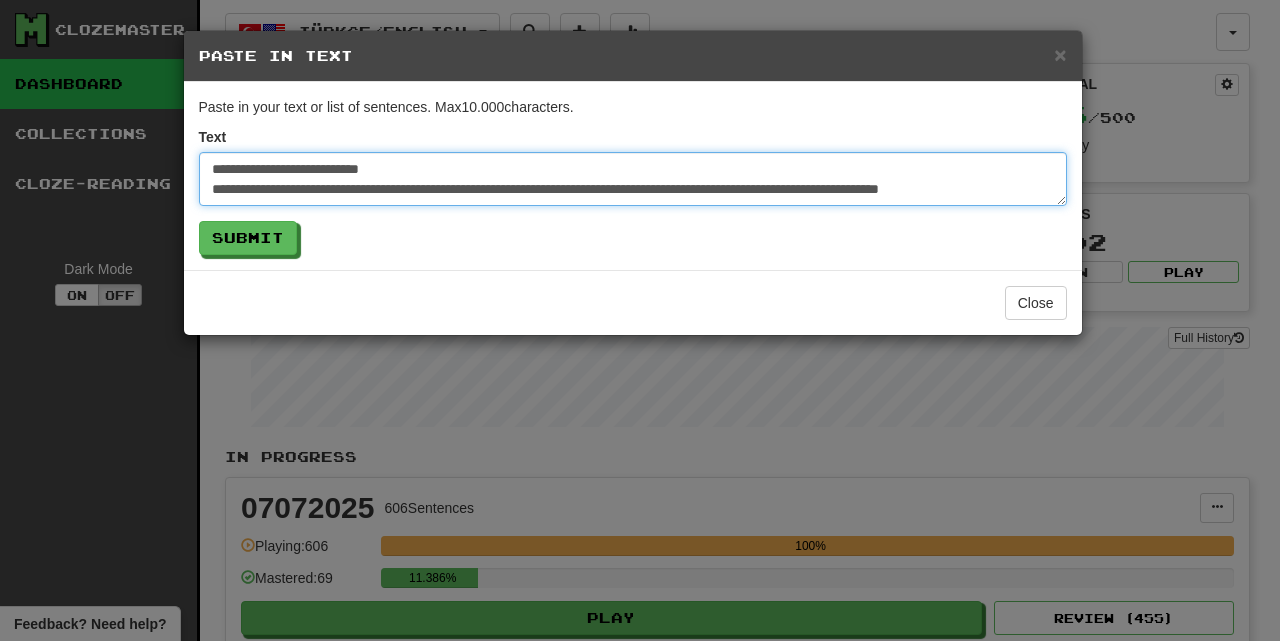 scroll, scrollTop: 171, scrollLeft: 0, axis: vertical 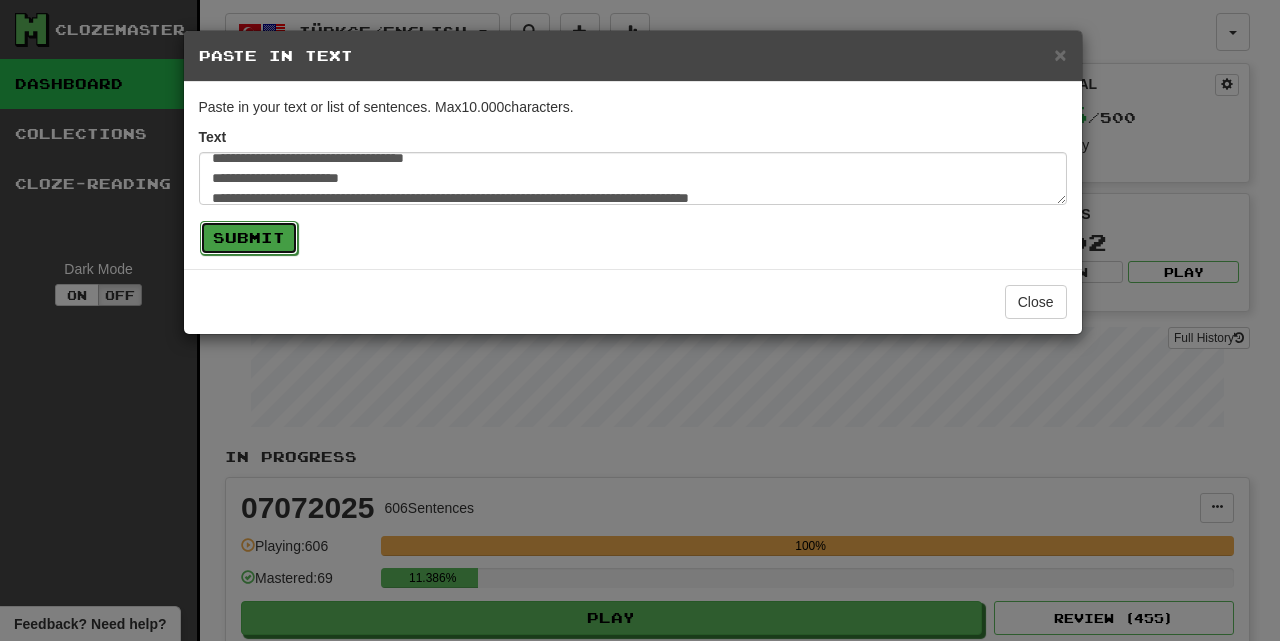click on "Submit" at bounding box center [249, 238] 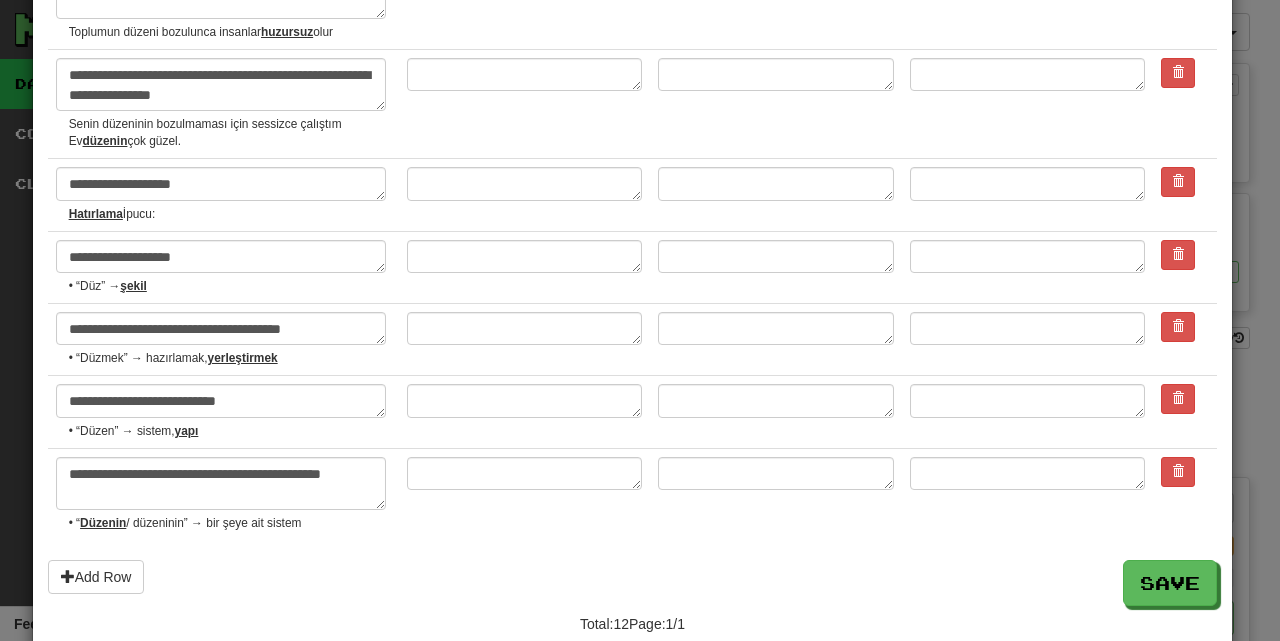 scroll, scrollTop: 676, scrollLeft: 0, axis: vertical 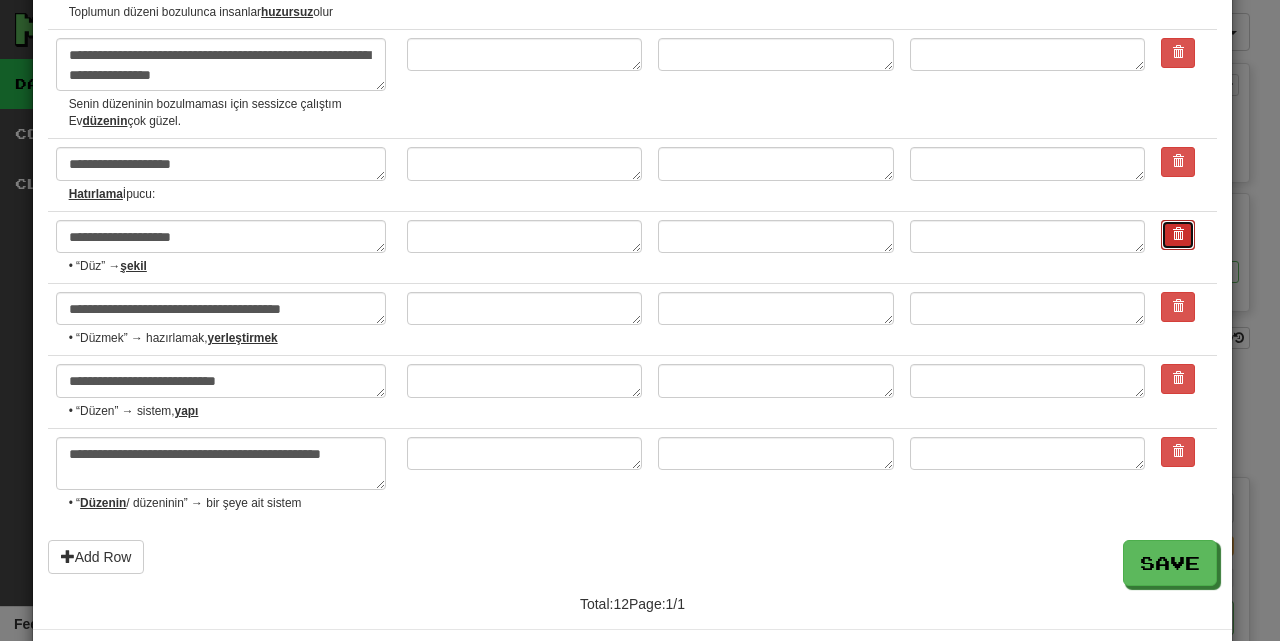 click at bounding box center (1178, 234) 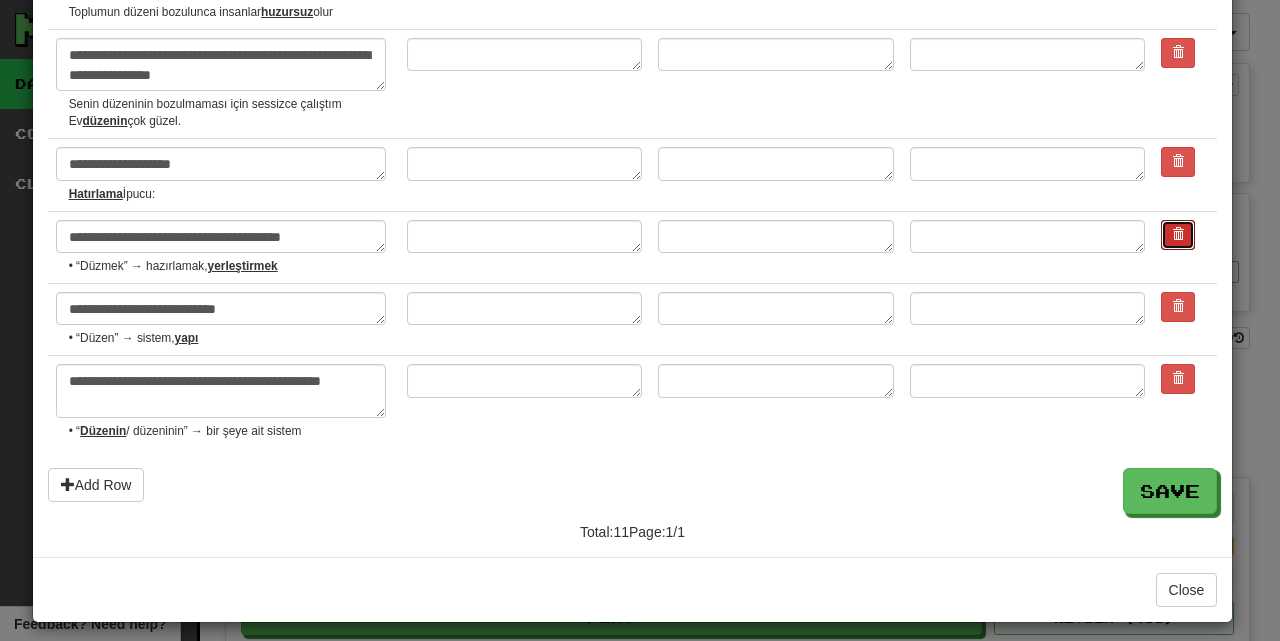 click at bounding box center [1178, 234] 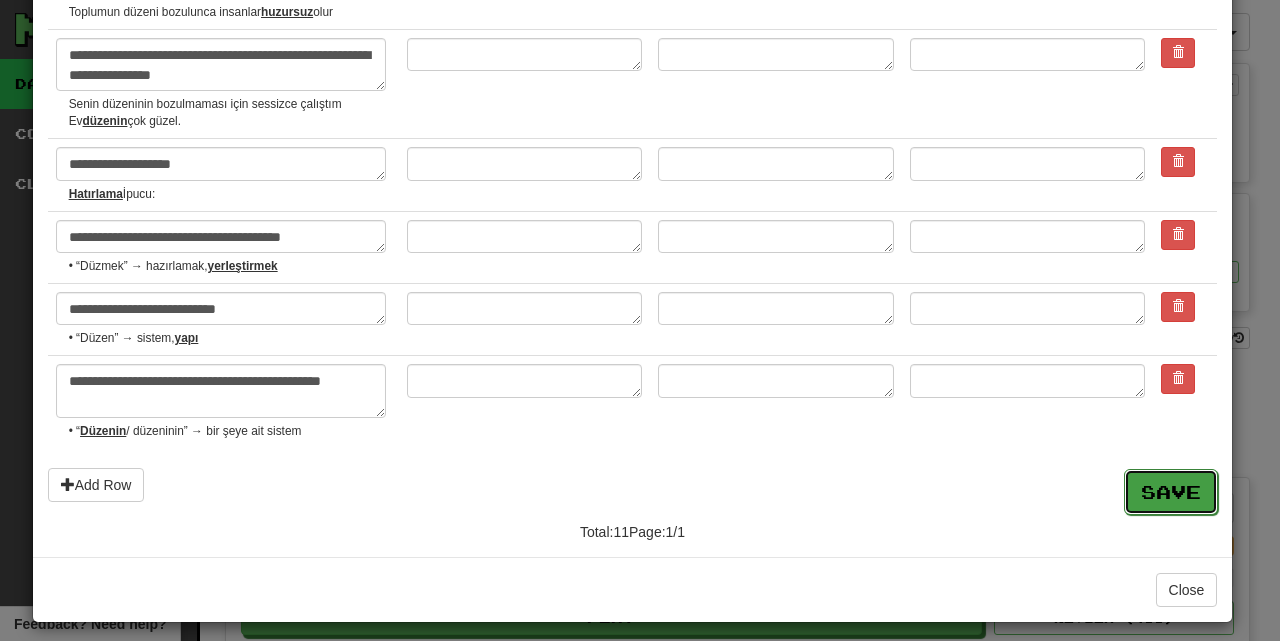 click on "Save" at bounding box center (1171, 492) 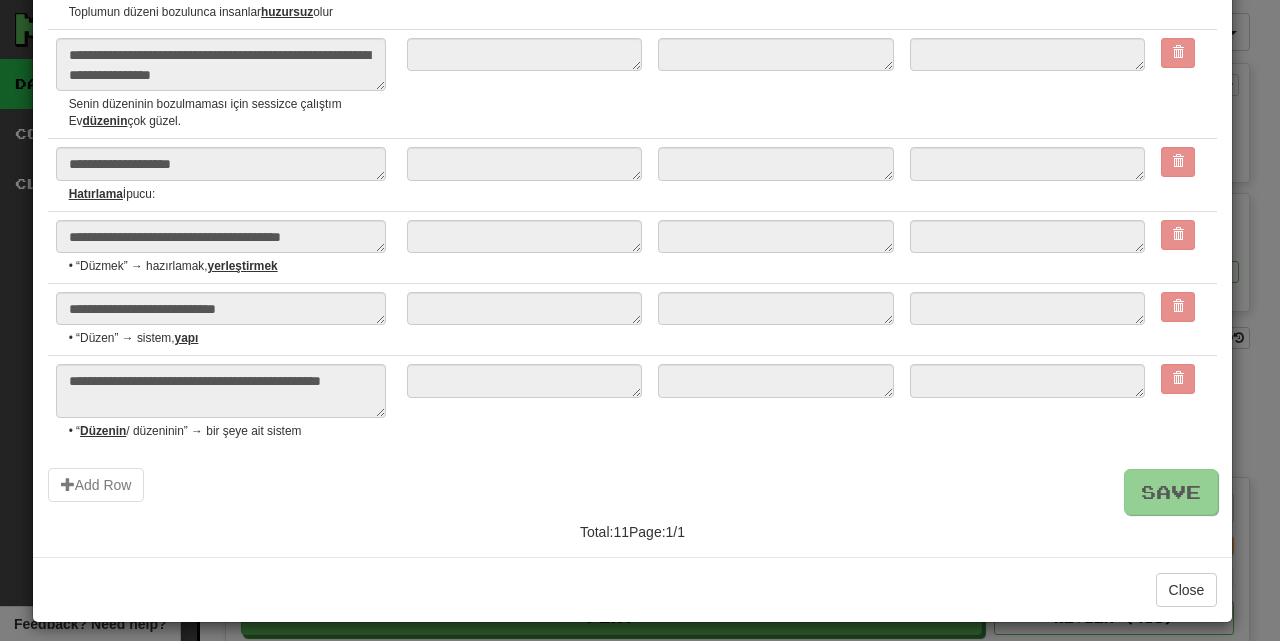 type on "*" 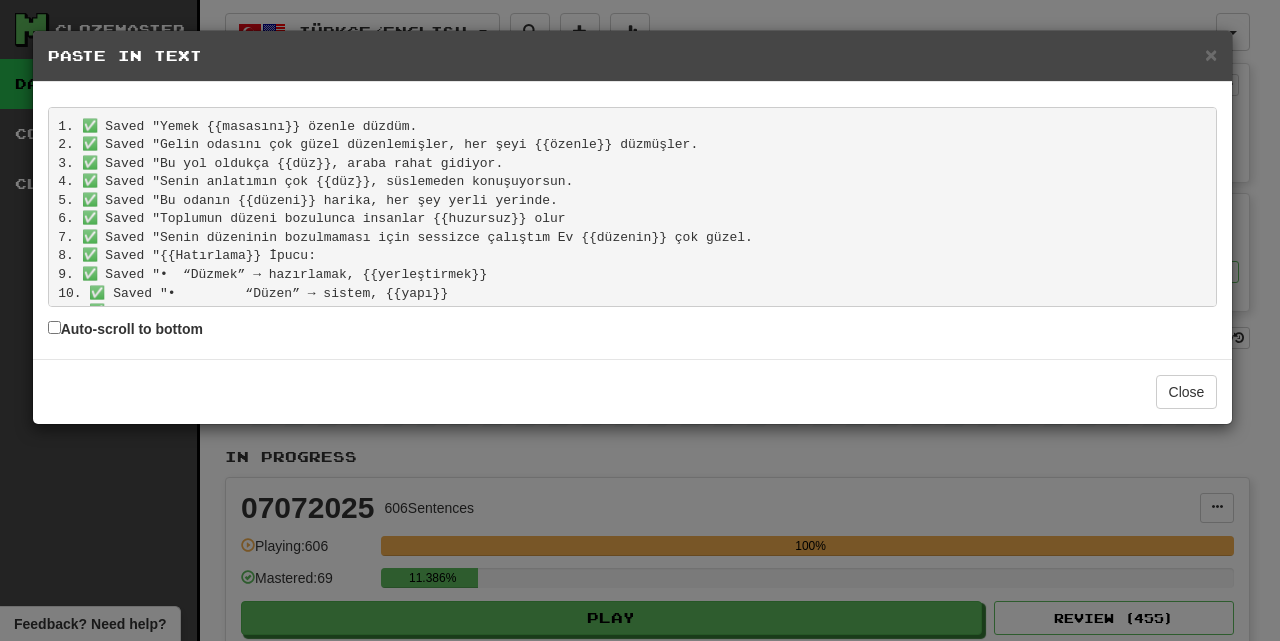 scroll, scrollTop: 0, scrollLeft: 0, axis: both 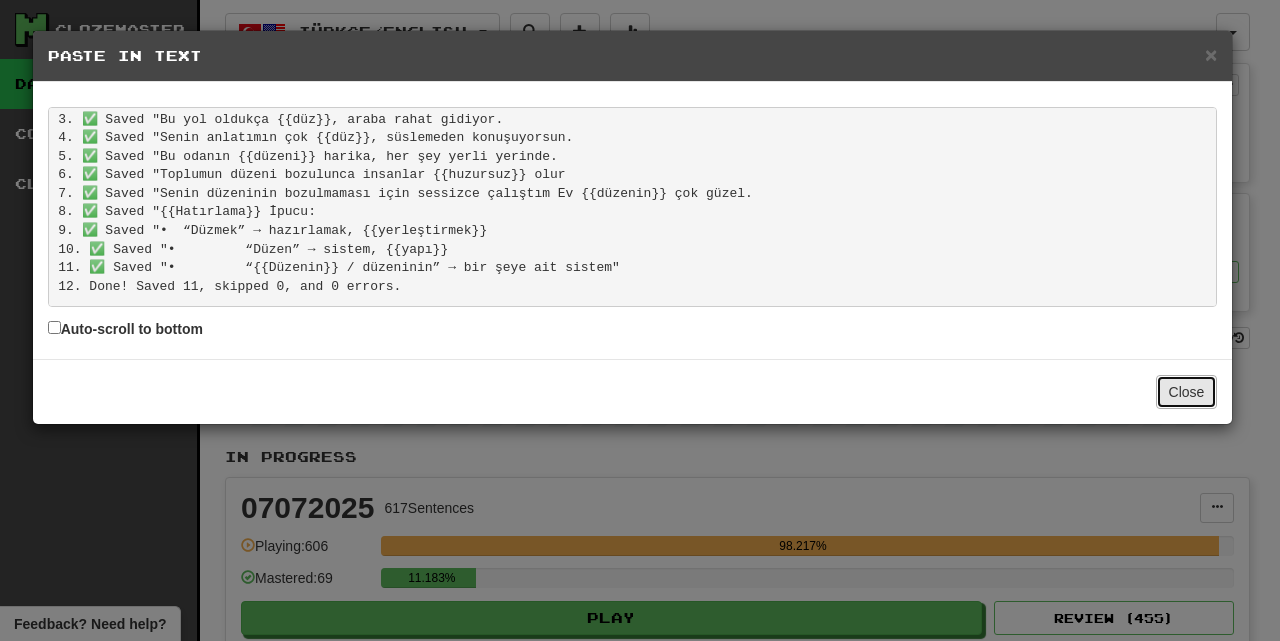 click on "Close" at bounding box center [1187, 392] 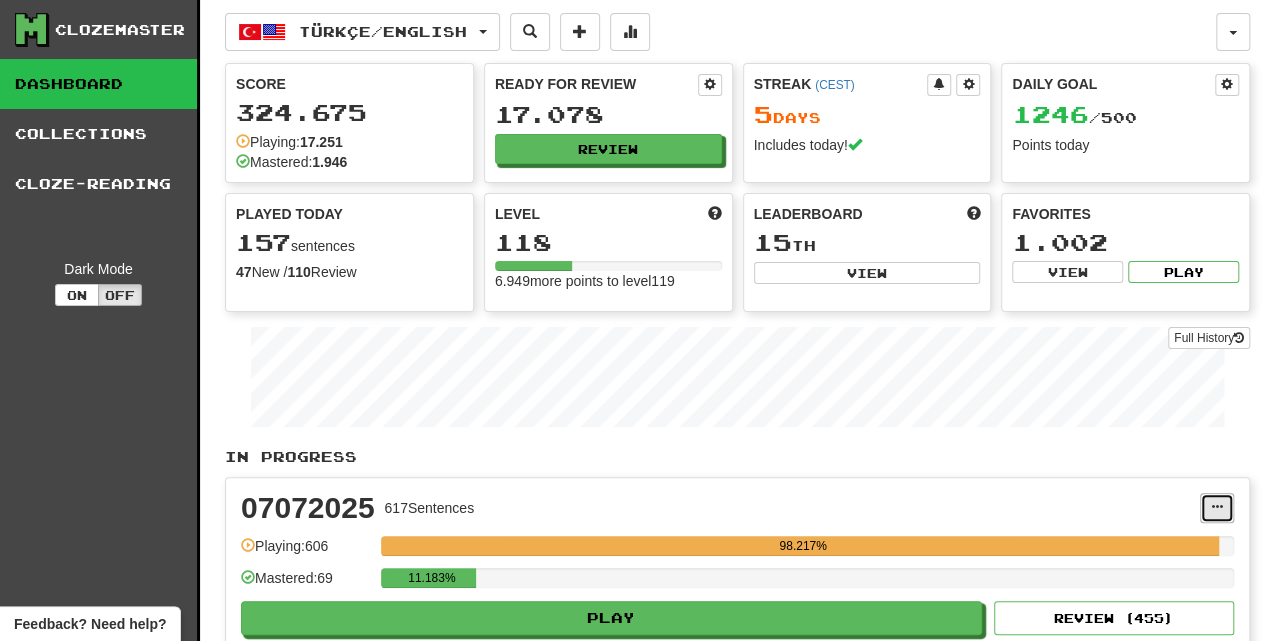 click at bounding box center (1217, 507) 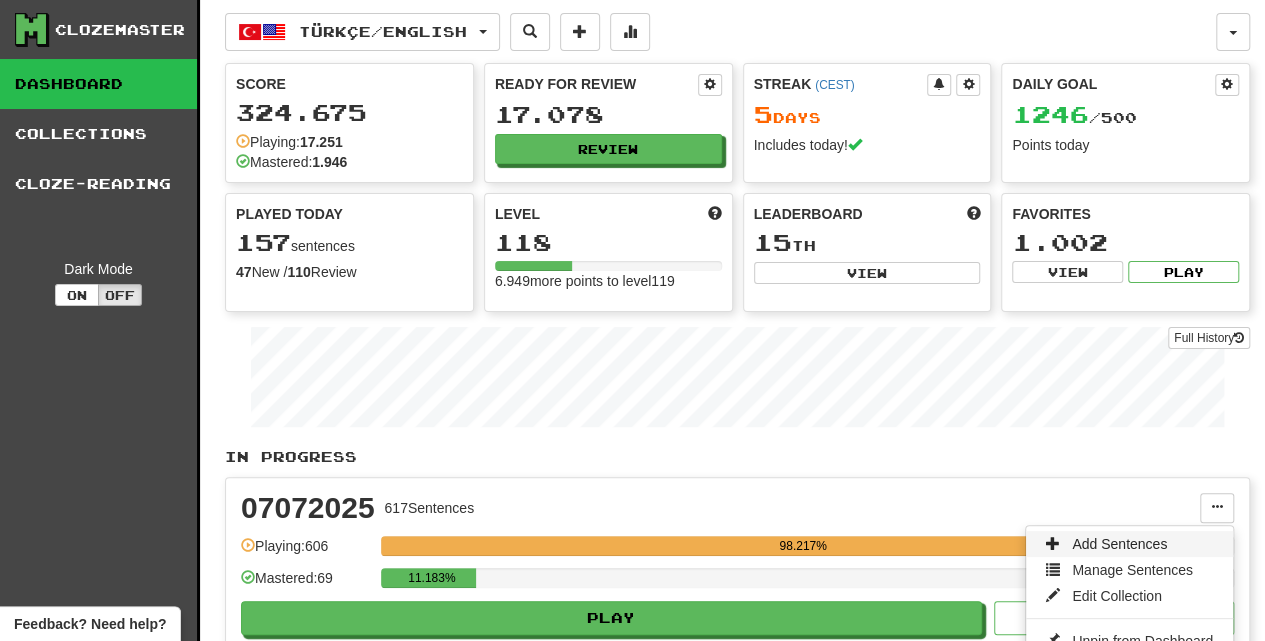 click on "Add Sentences" at bounding box center [1119, 544] 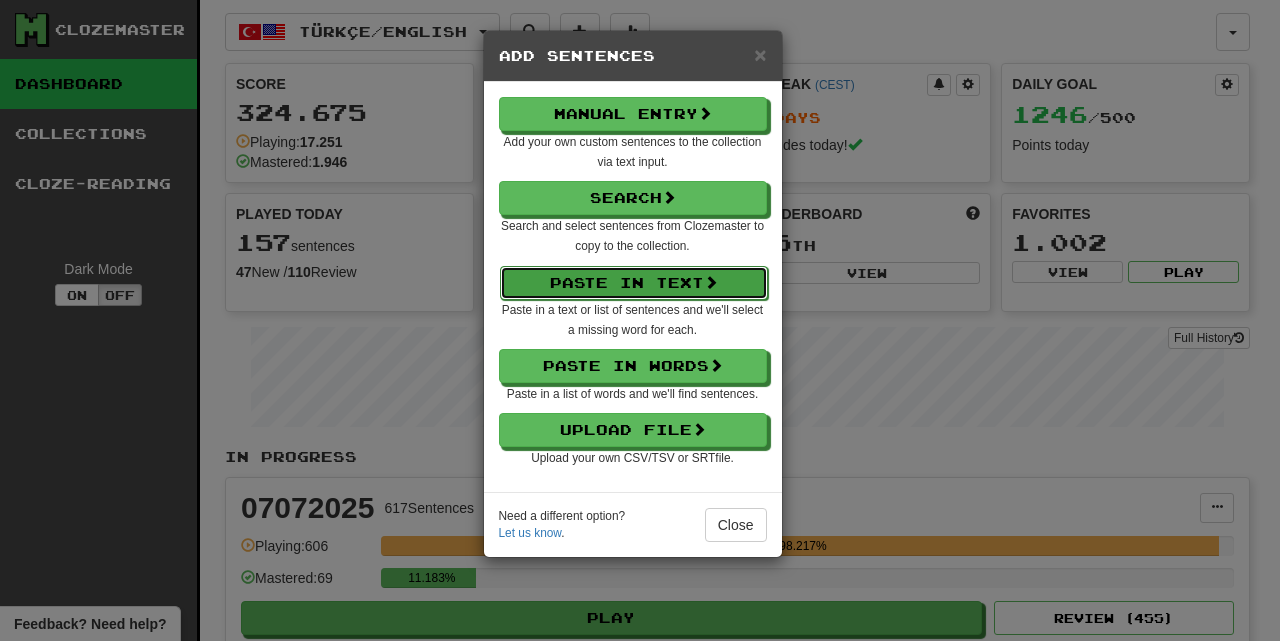 click on "Paste in Text" at bounding box center (634, 283) 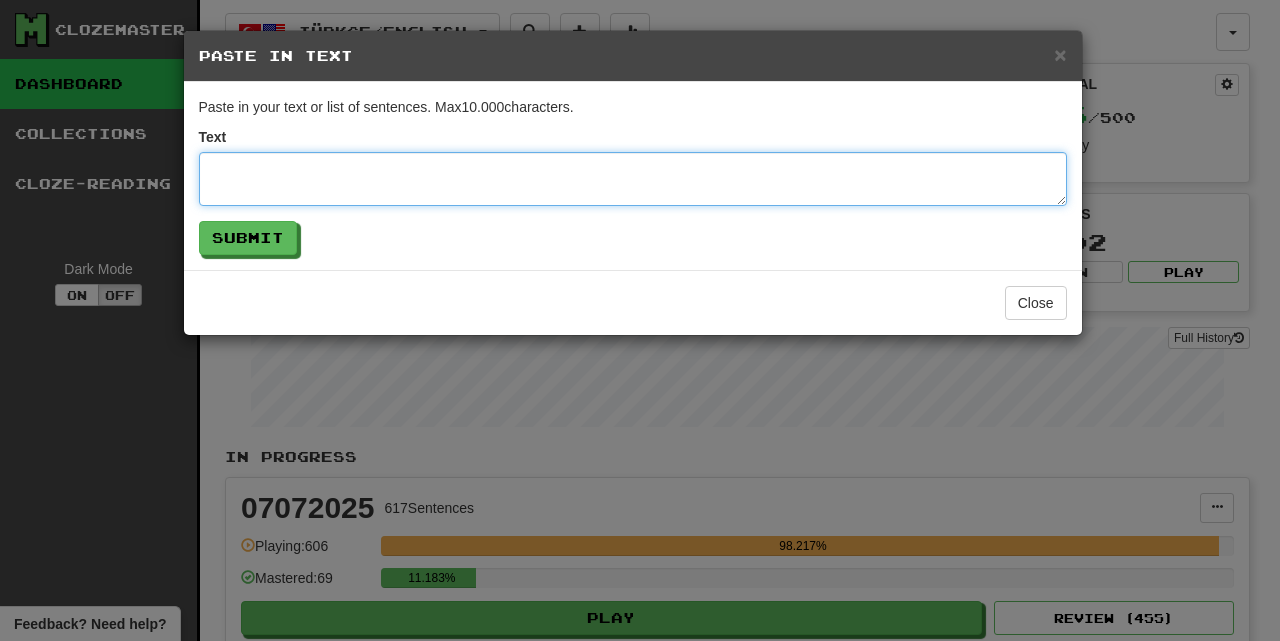 click at bounding box center (633, 179) 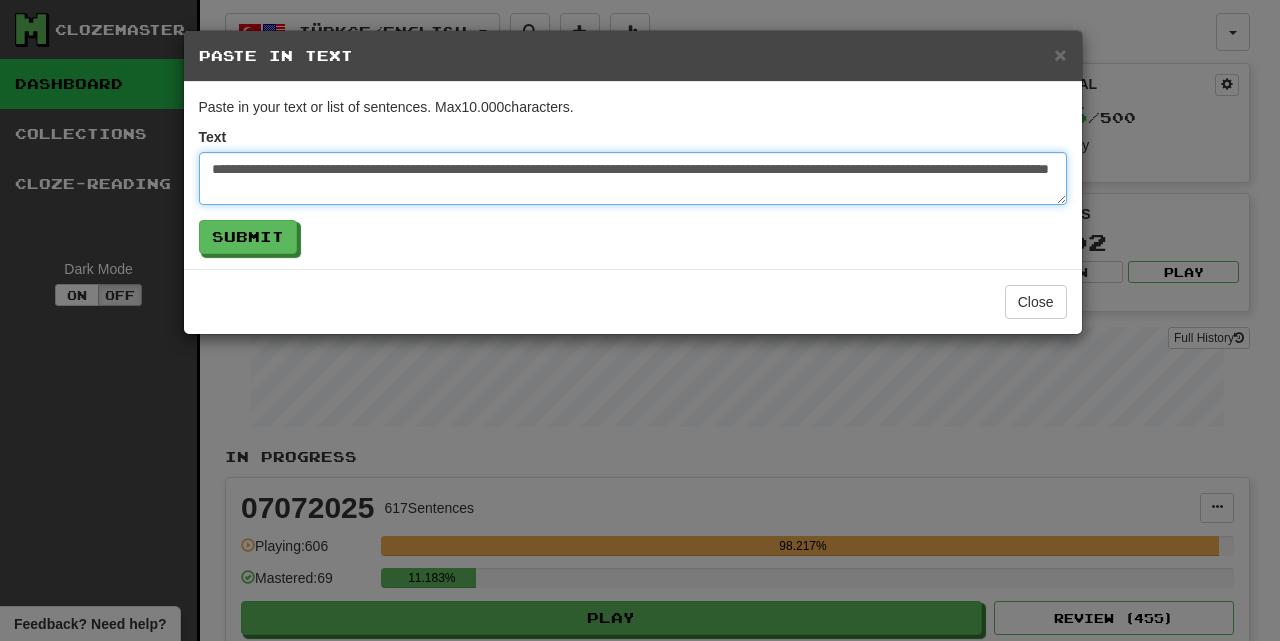 click on "**********" at bounding box center (633, 178) 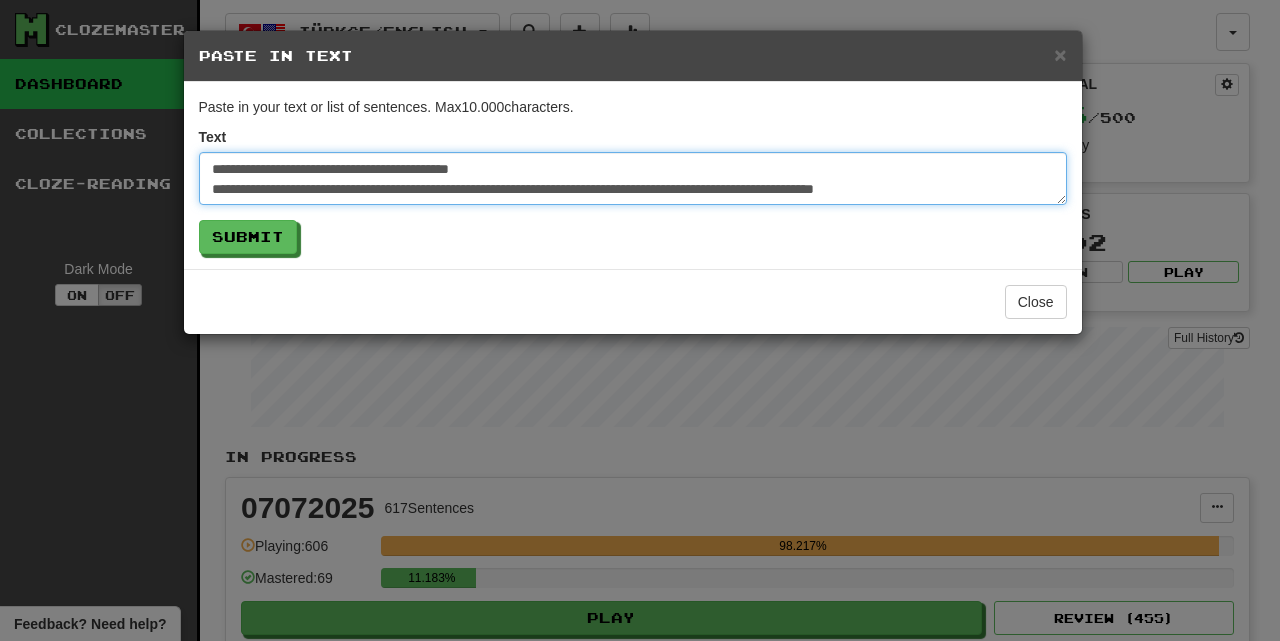 click on "**********" at bounding box center (633, 178) 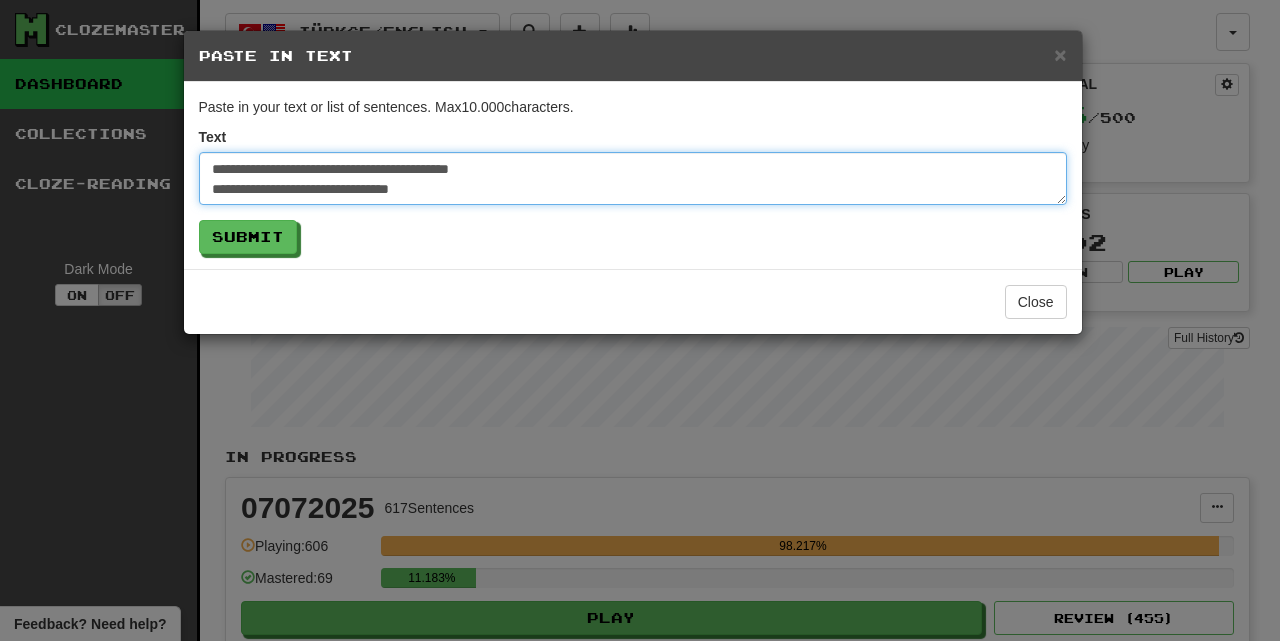 scroll, scrollTop: 11, scrollLeft: 0, axis: vertical 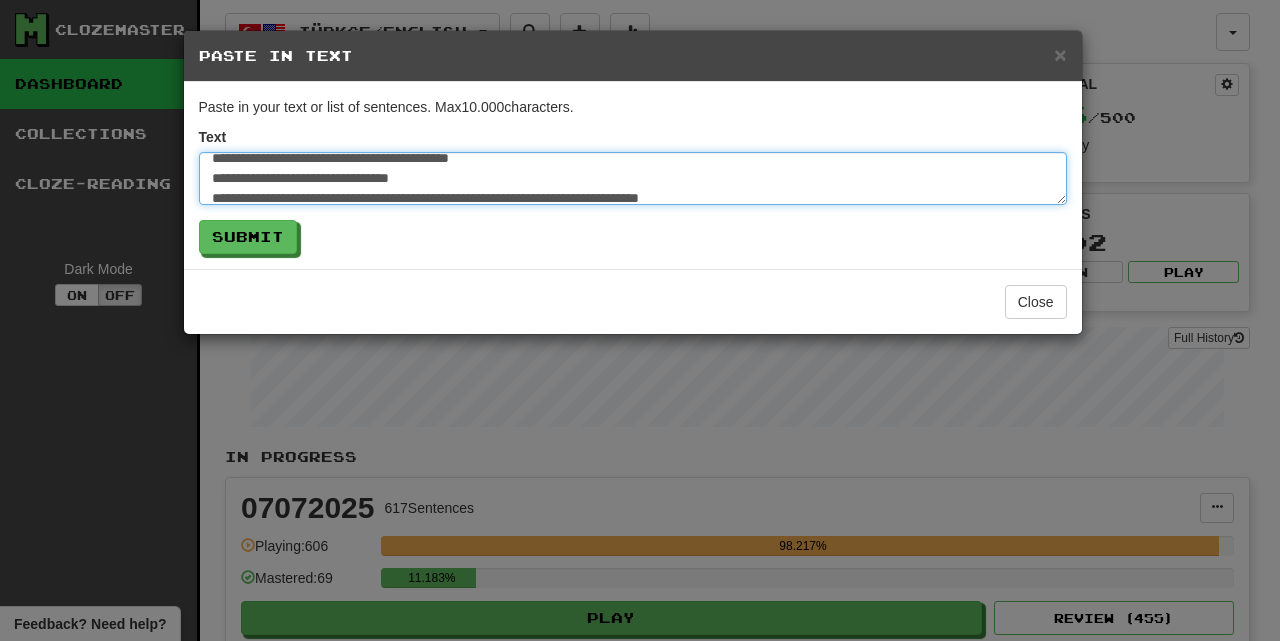 click on "**********" at bounding box center [633, 178] 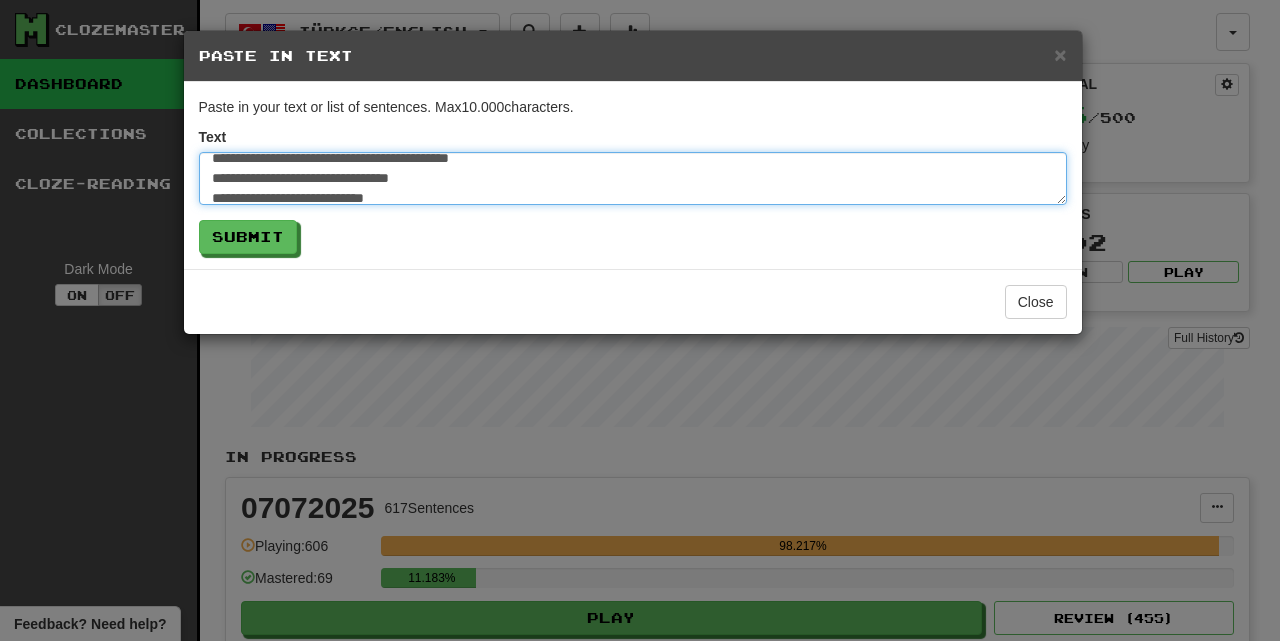 scroll, scrollTop: 31, scrollLeft: 0, axis: vertical 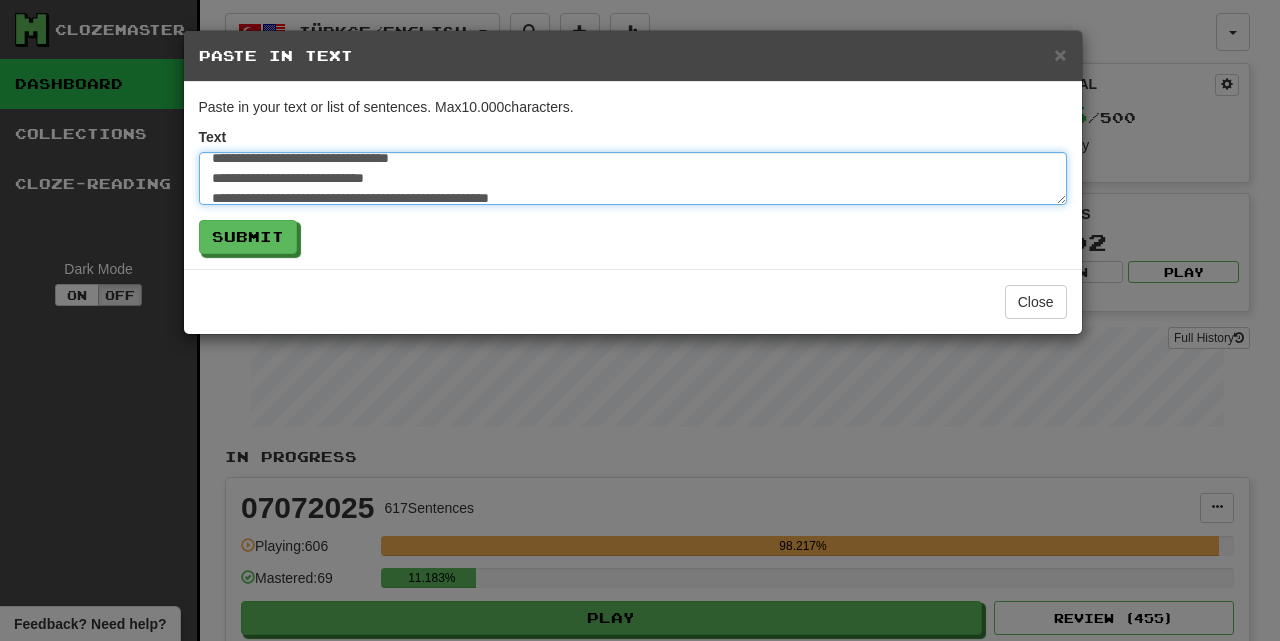 click on "**********" at bounding box center (633, 178) 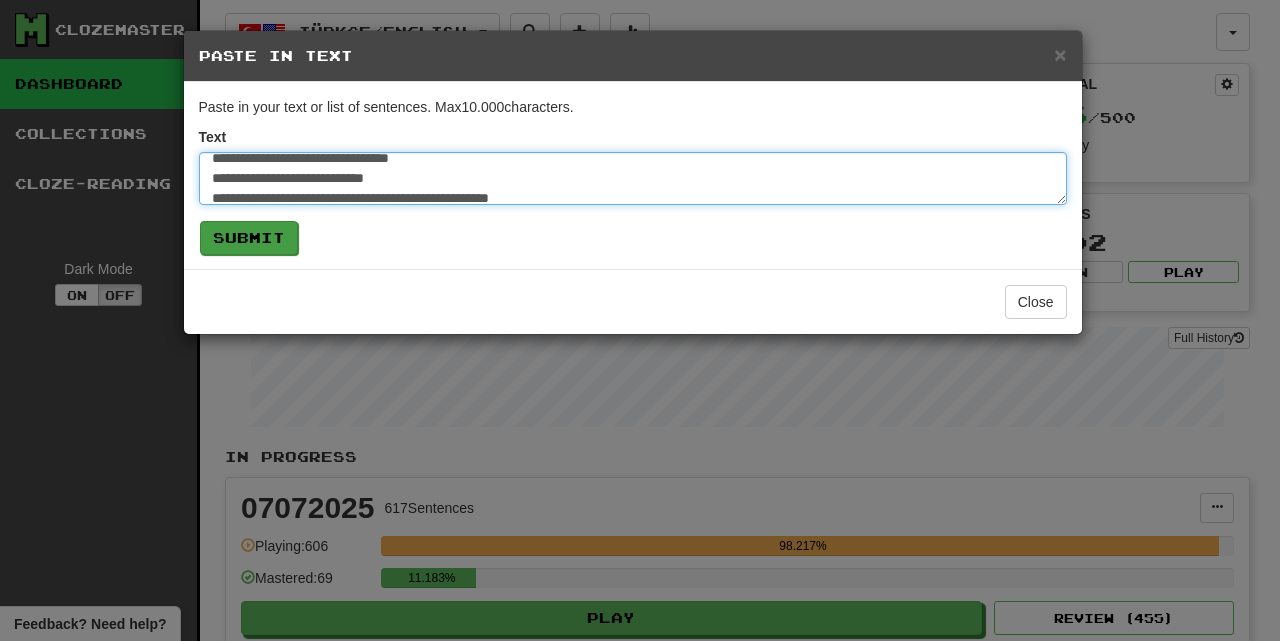 type on "**********" 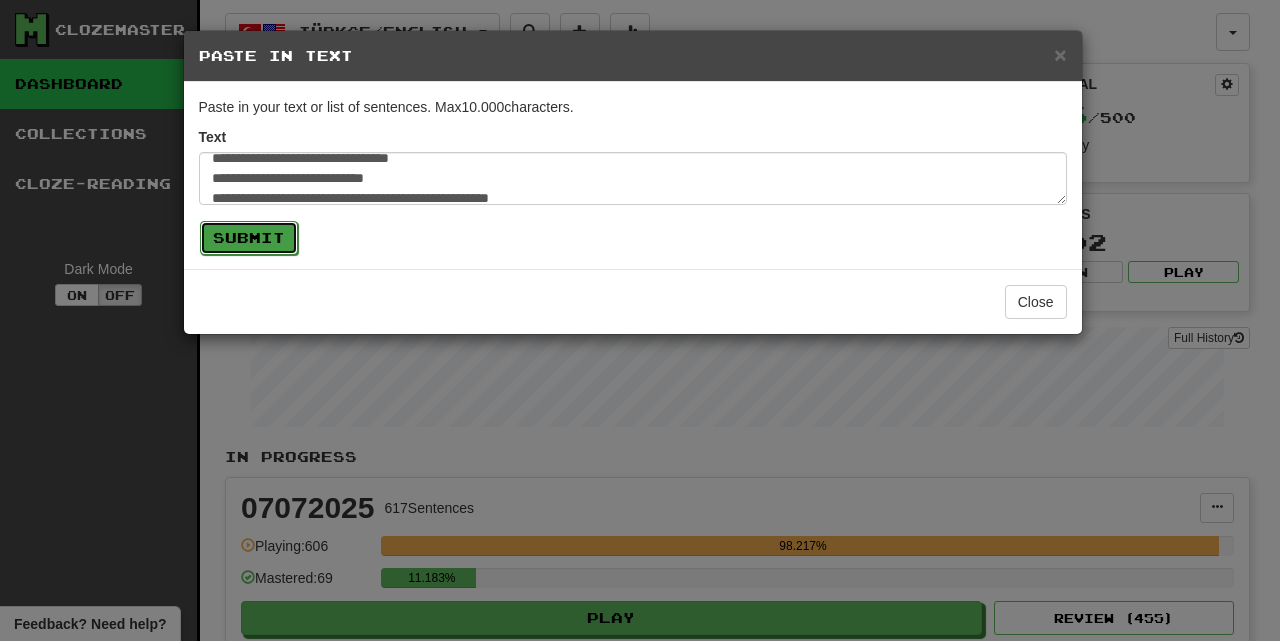 click on "Submit" at bounding box center [249, 238] 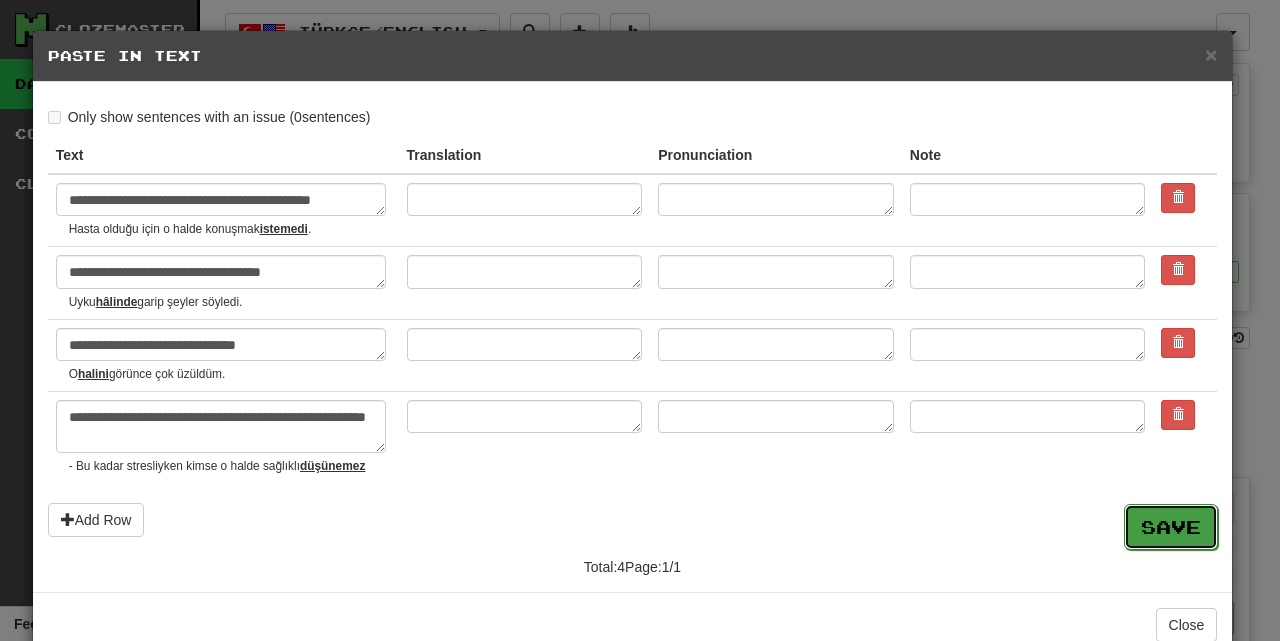 click on "Save" at bounding box center (1171, 527) 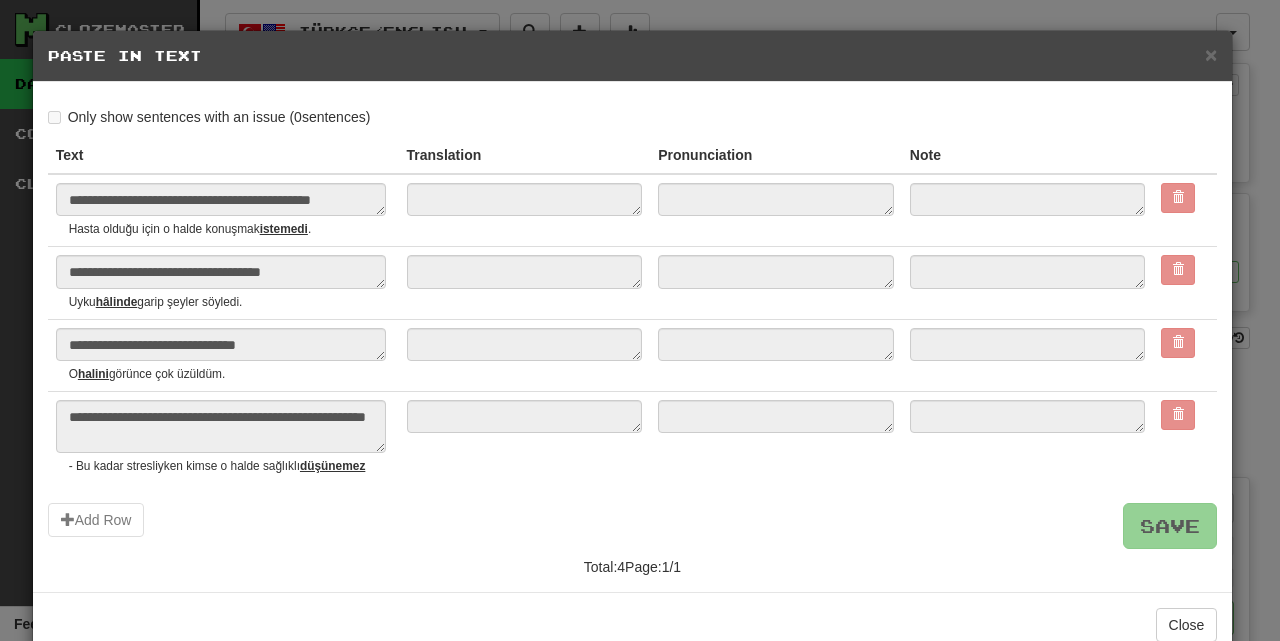 type on "*" 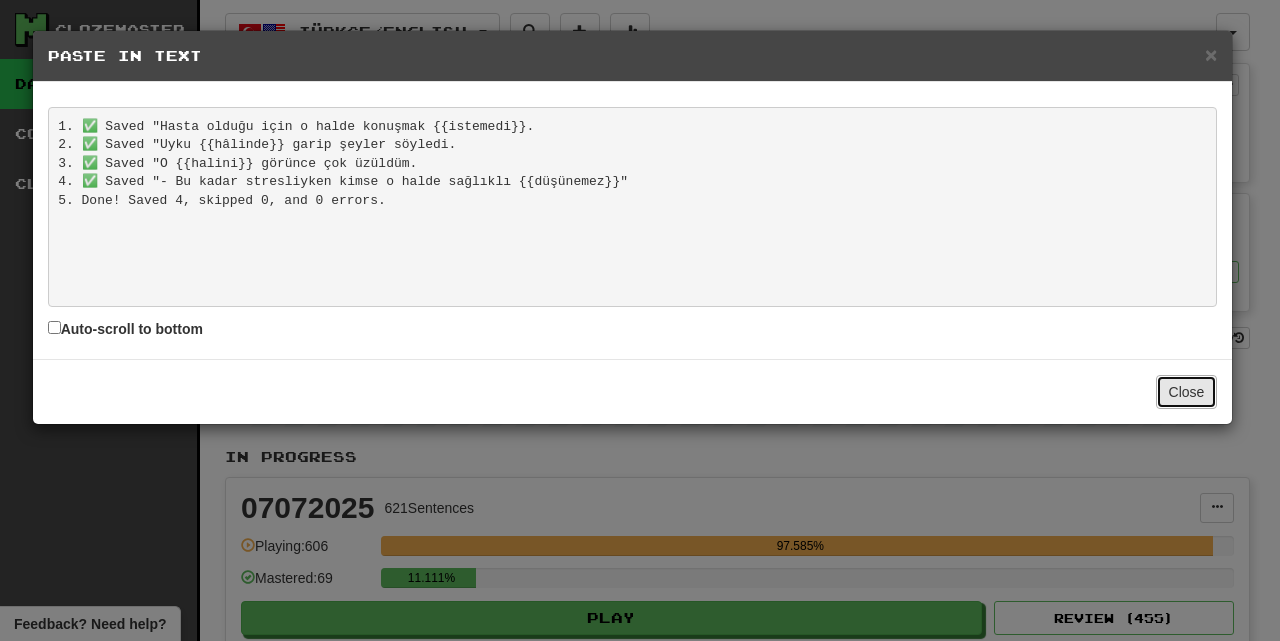 click on "Close" at bounding box center (1187, 392) 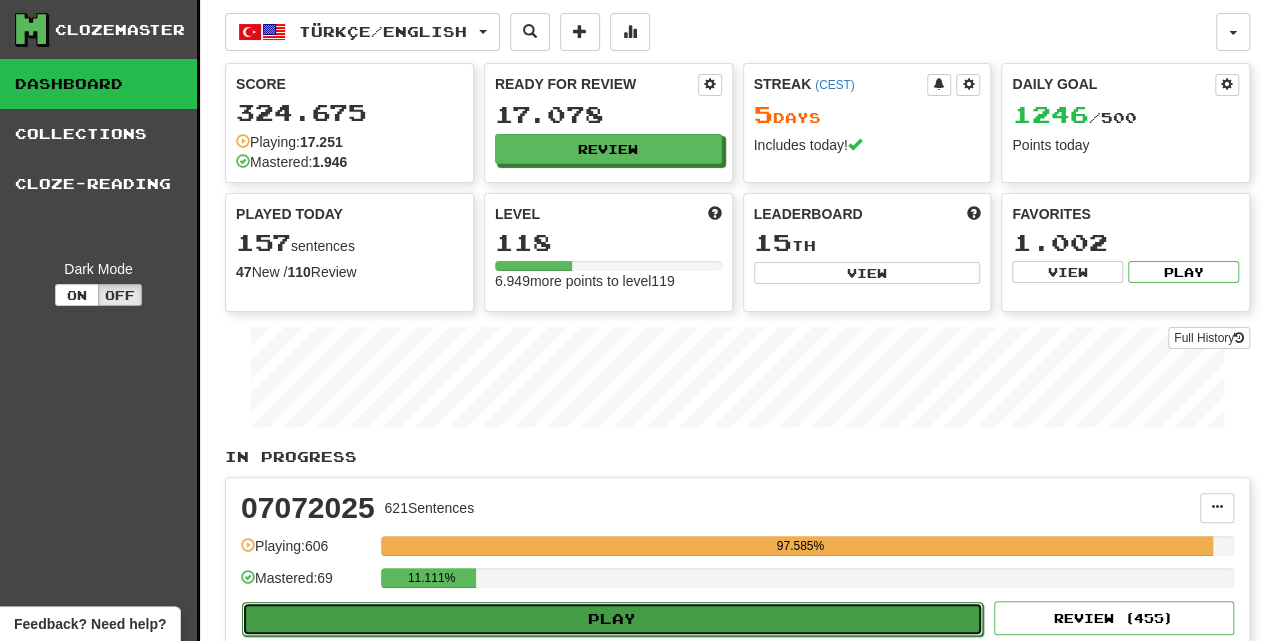 click on "Play" at bounding box center (612, 619) 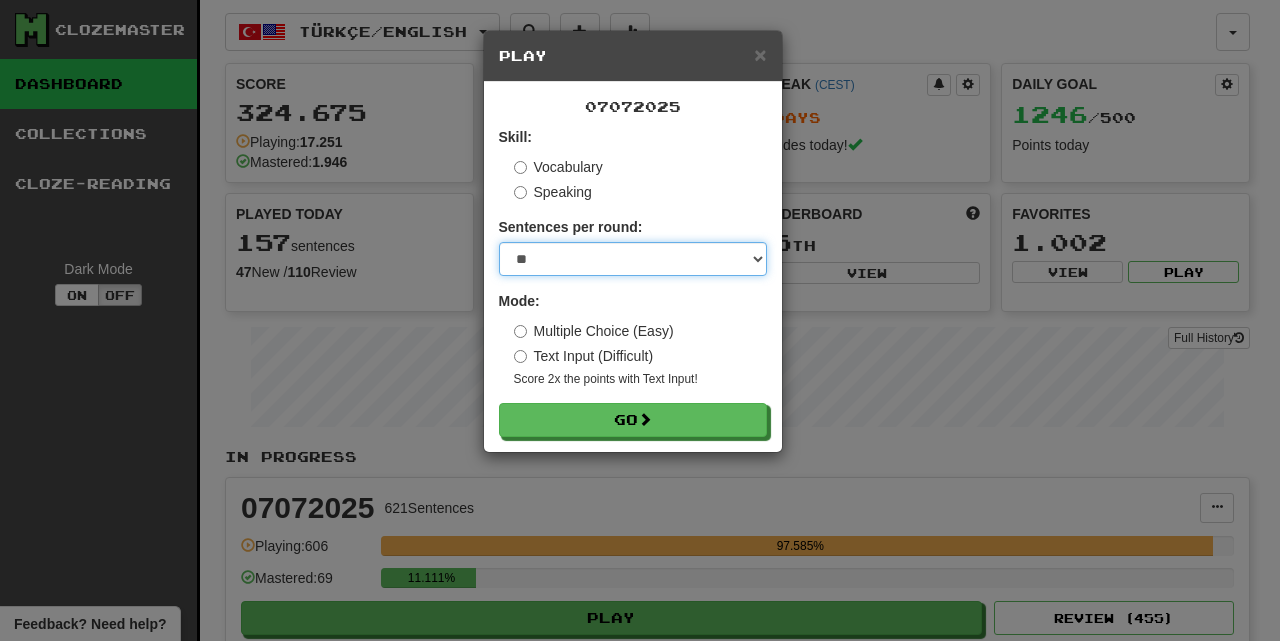 click on "* ** ** ** ** ** *** ********" at bounding box center [633, 259] 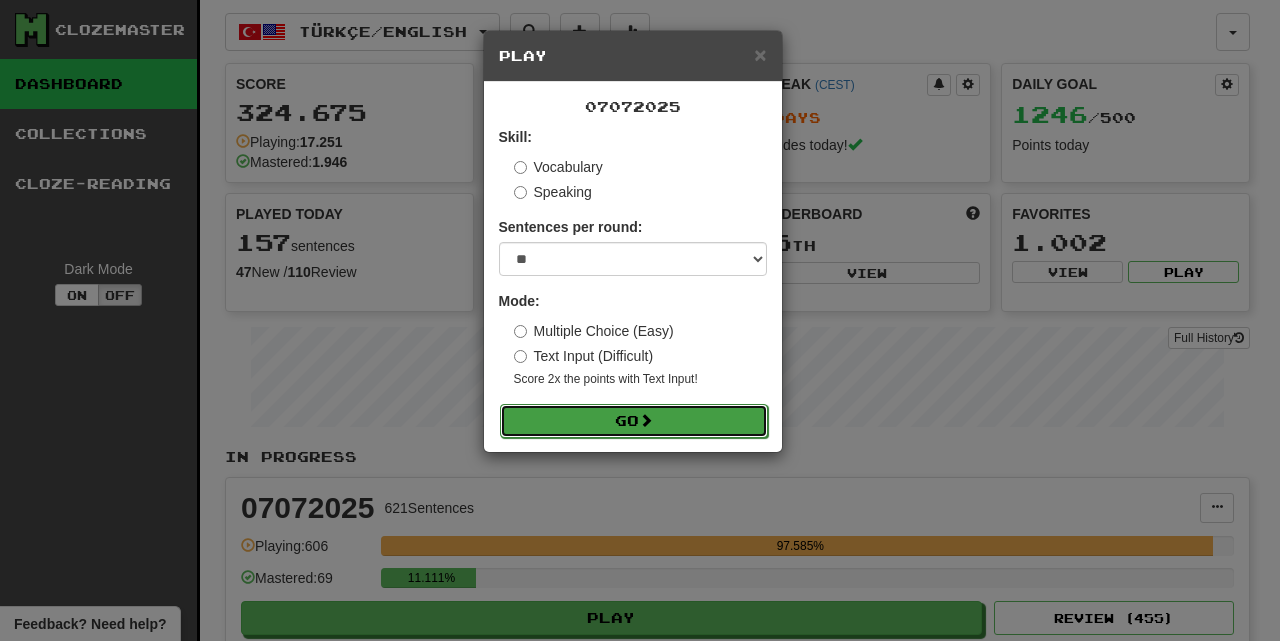 click on "Go" at bounding box center [634, 421] 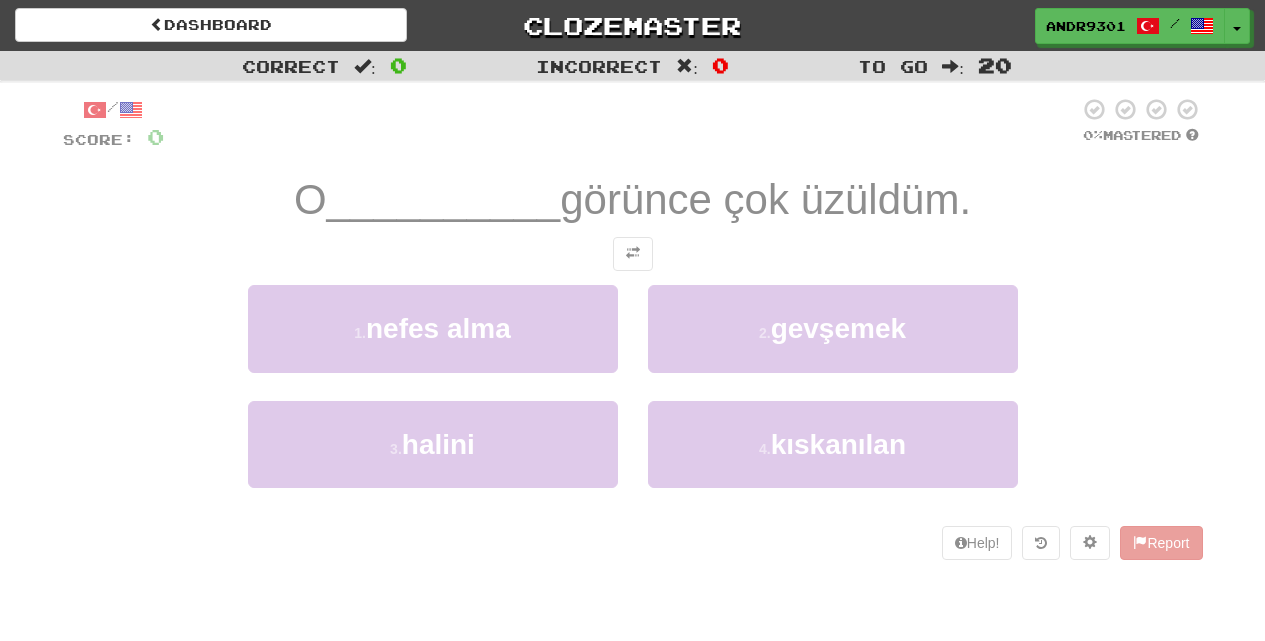 scroll, scrollTop: 0, scrollLeft: 0, axis: both 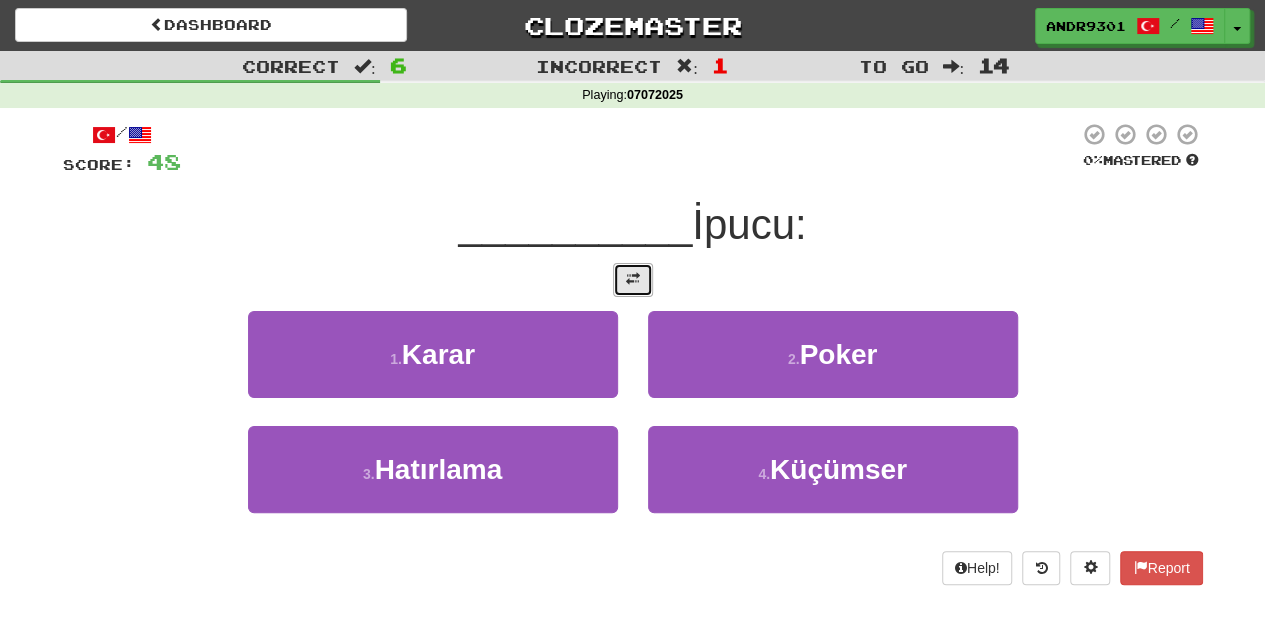 click at bounding box center (633, 279) 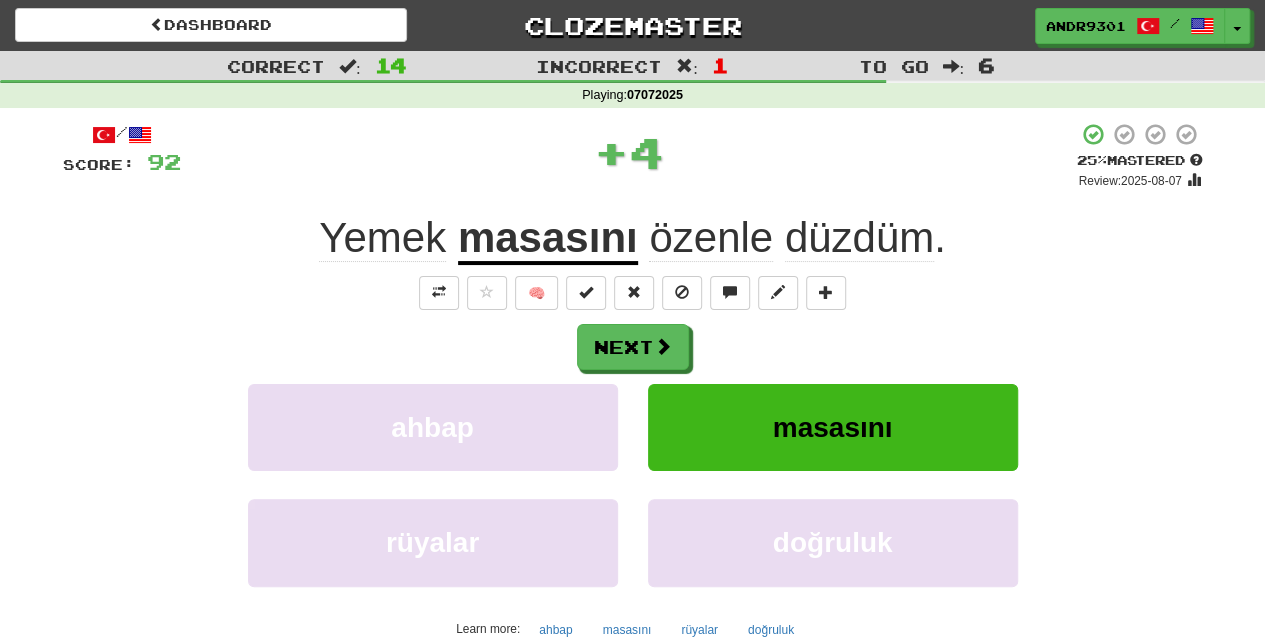 click on "özenle" at bounding box center (711, 238) 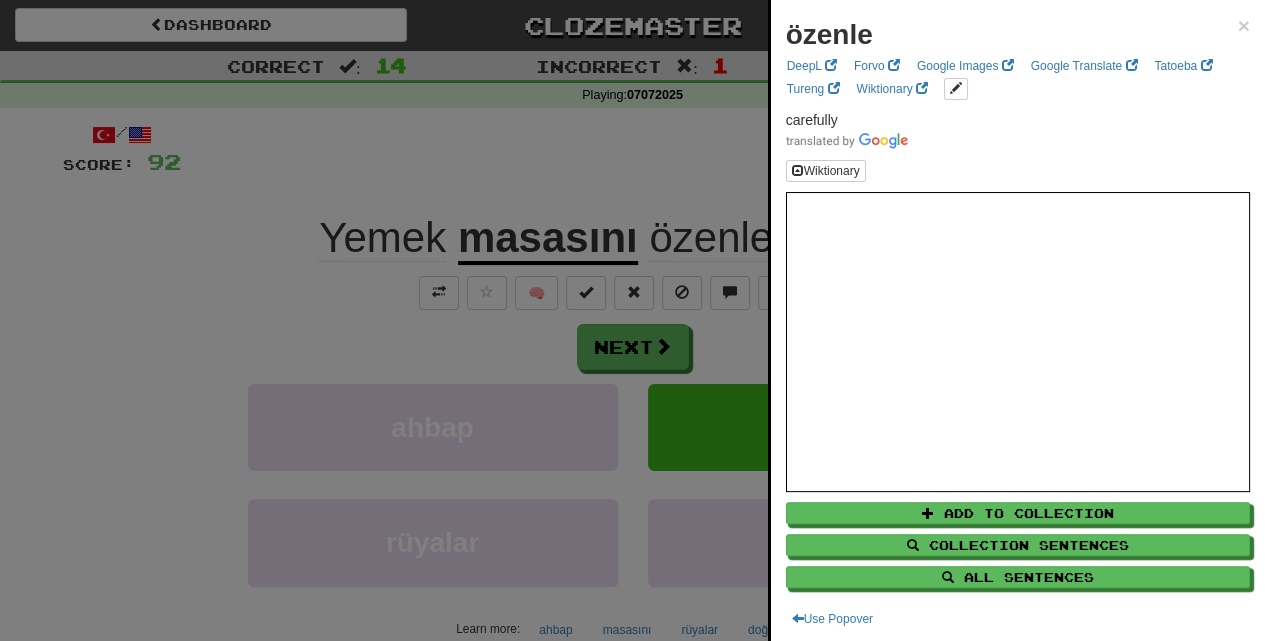 click at bounding box center [632, 320] 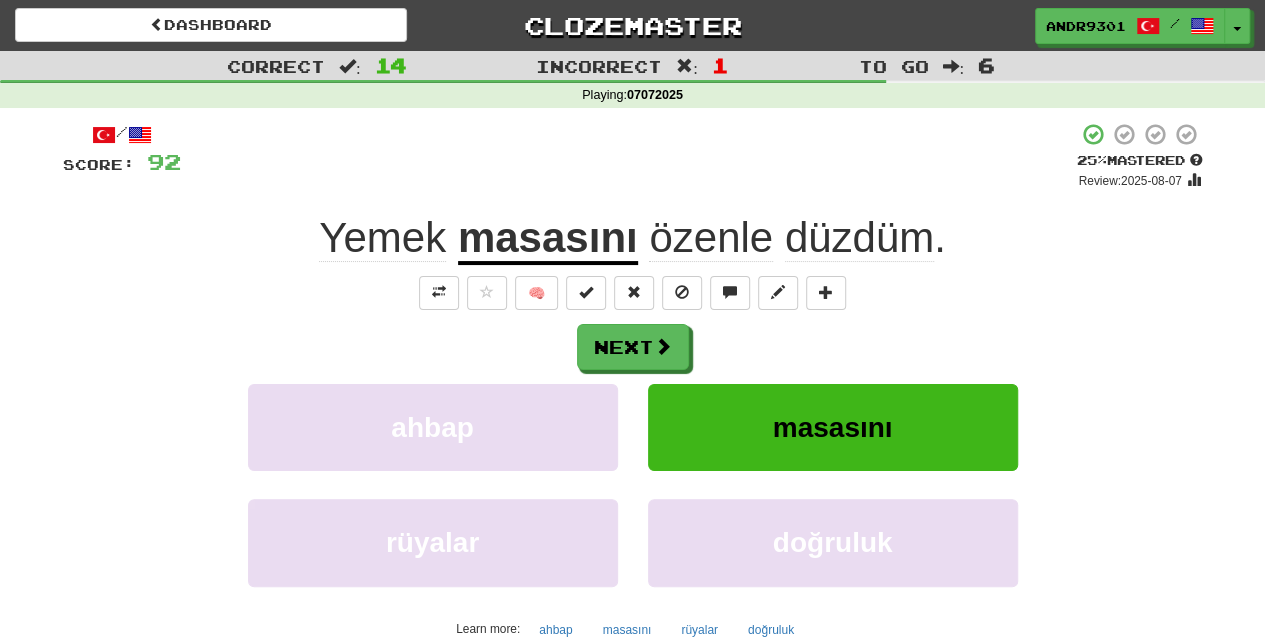 click on "düzdüm" at bounding box center (859, 238) 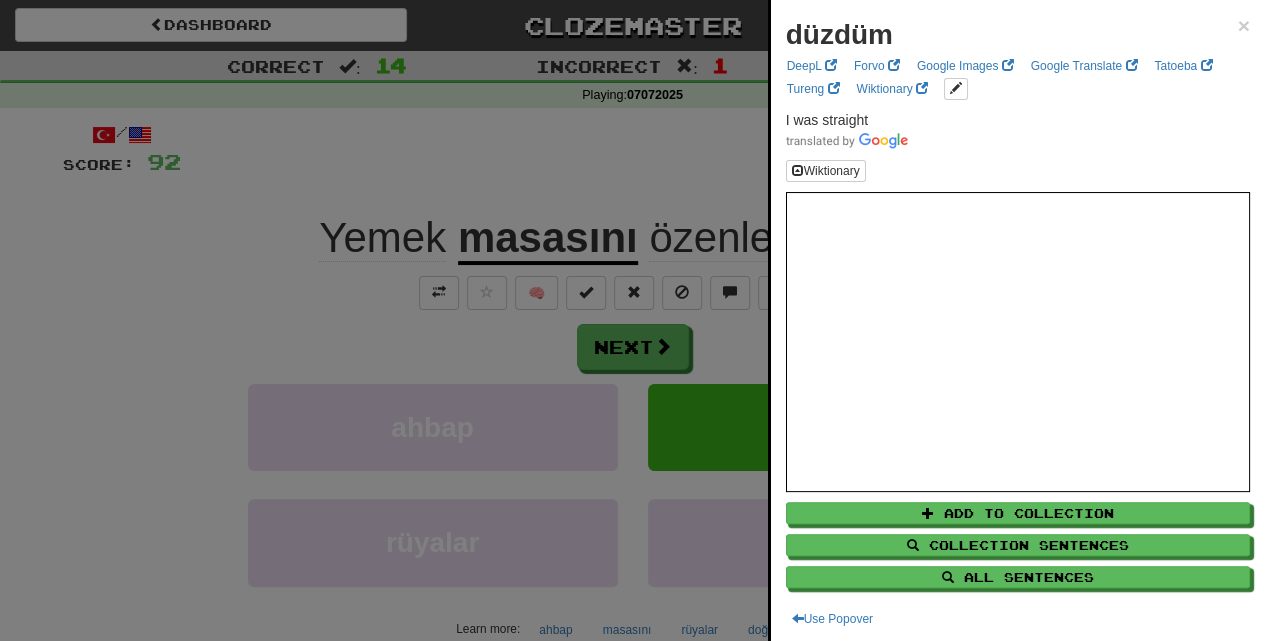 click at bounding box center (632, 320) 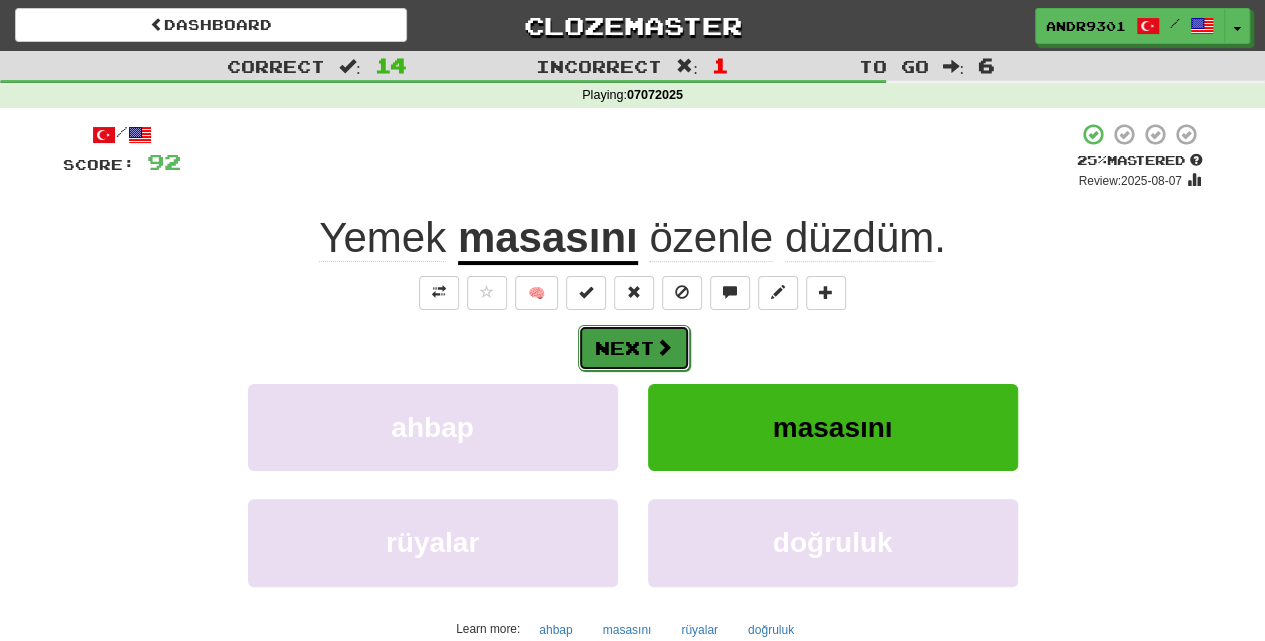 click on "Next" at bounding box center (634, 348) 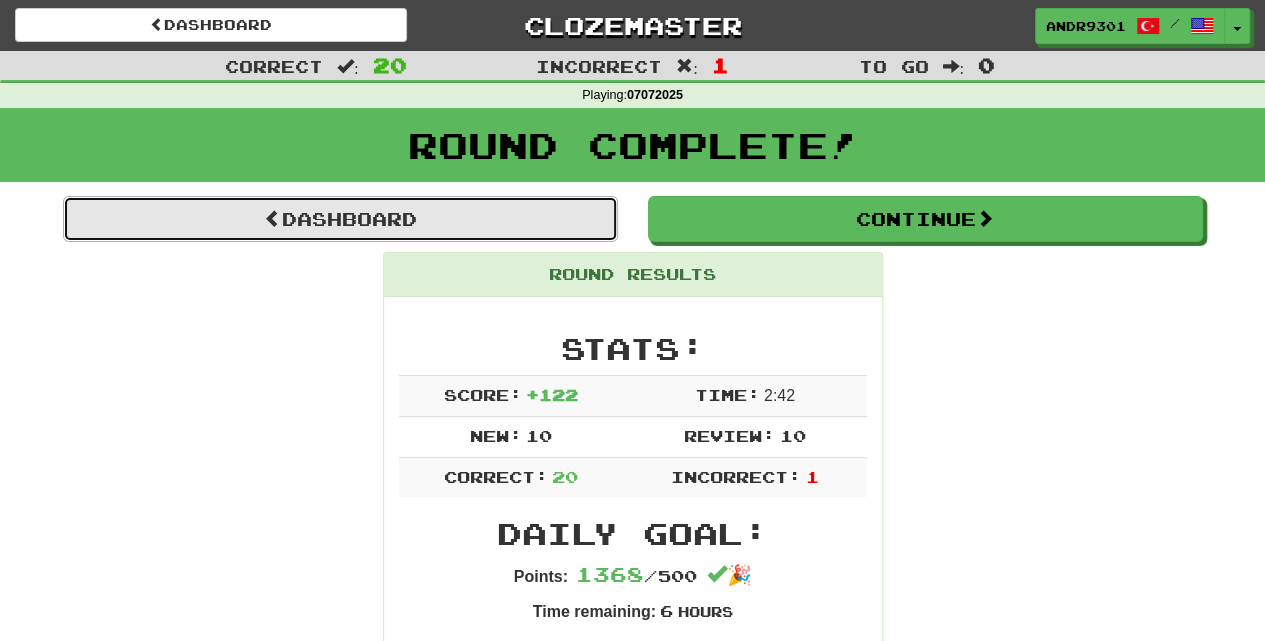 click on "Dashboard" at bounding box center (340, 219) 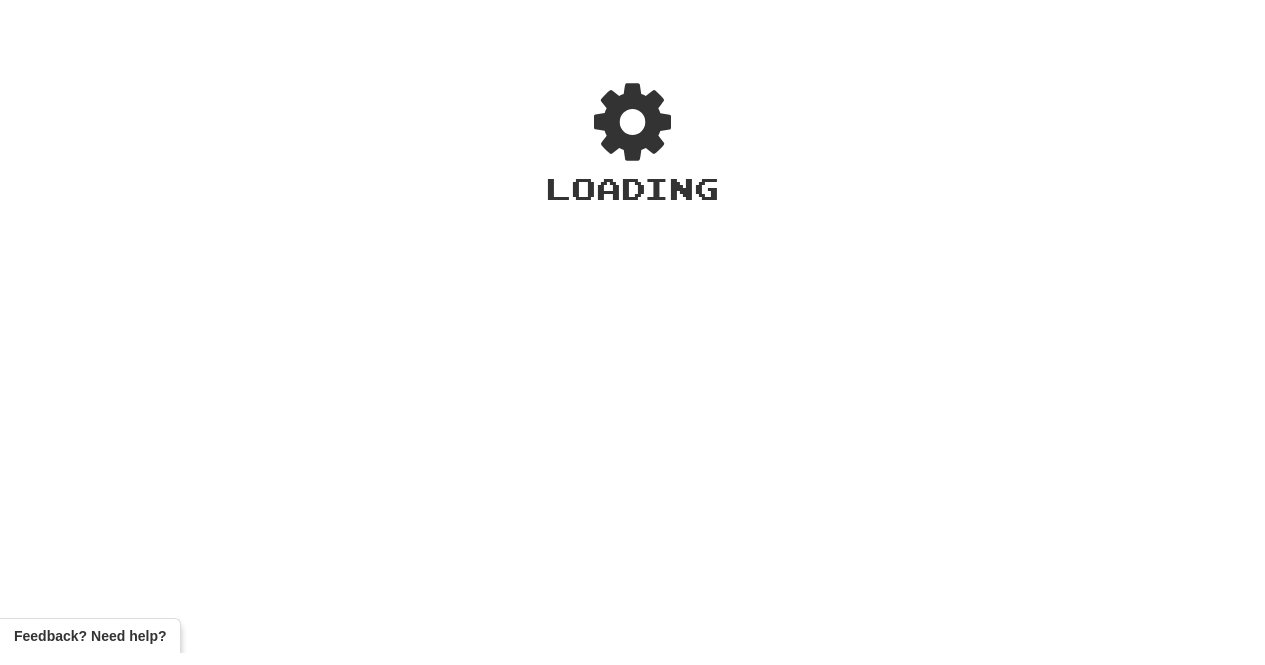 scroll, scrollTop: 0, scrollLeft: 0, axis: both 